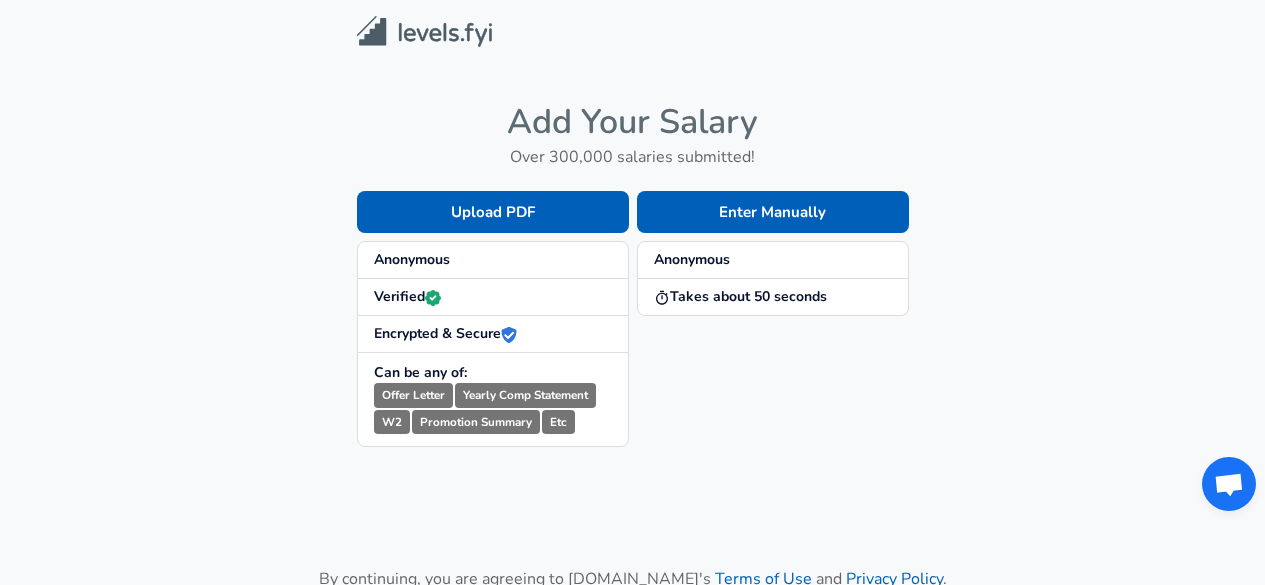 scroll, scrollTop: 0, scrollLeft: 0, axis: both 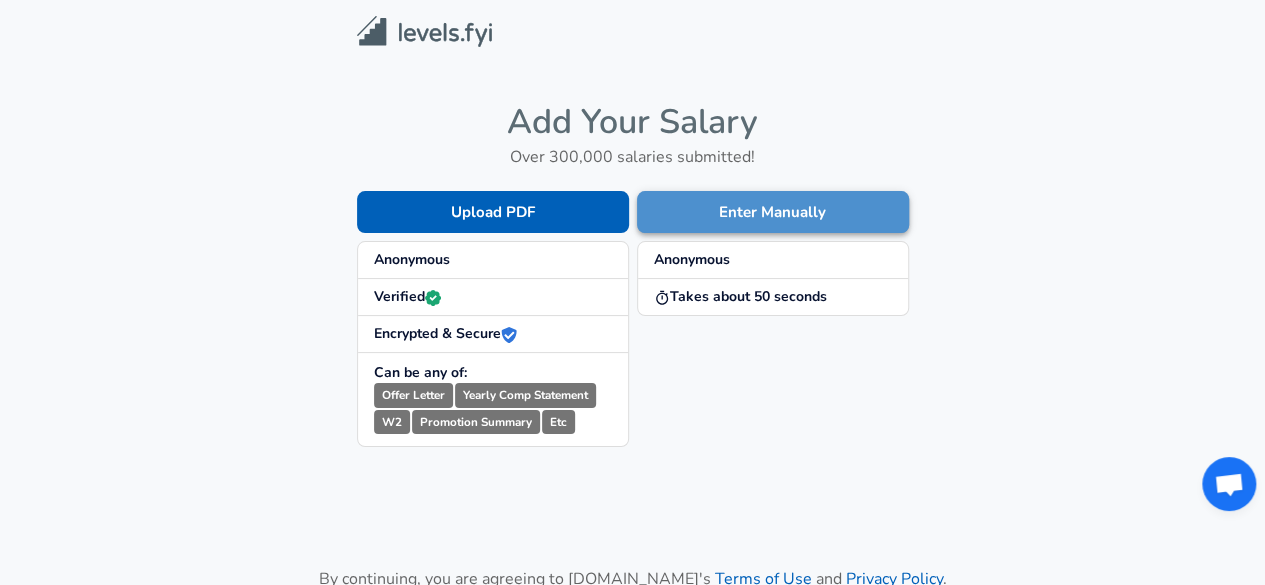 click on "Enter Manually" at bounding box center (773, 212) 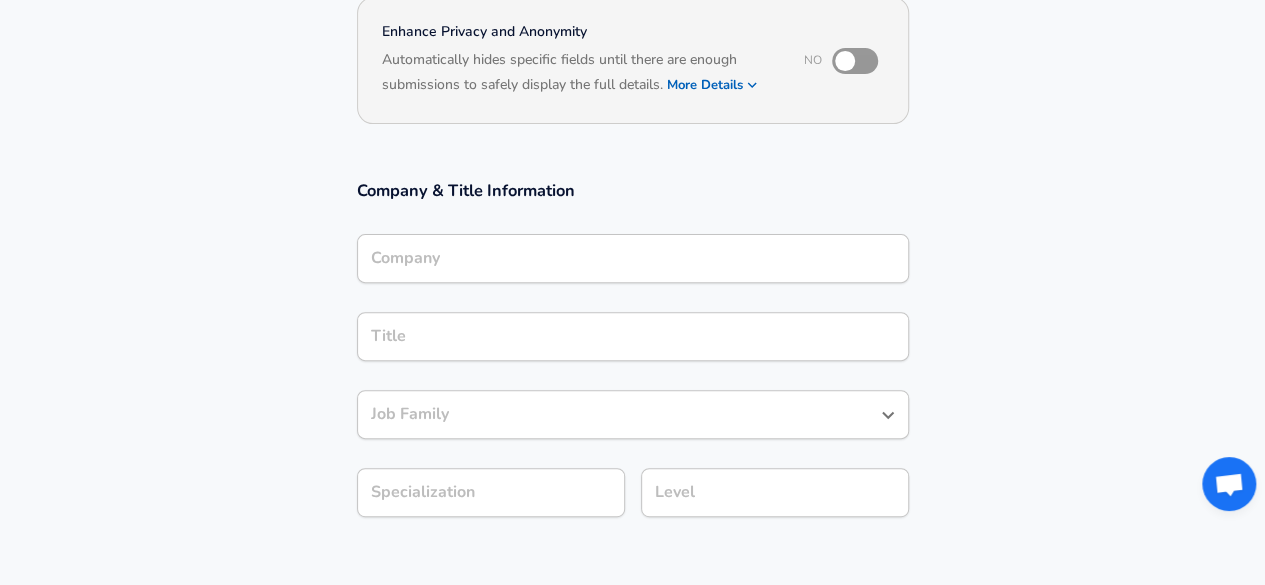click on "Company" at bounding box center (633, 258) 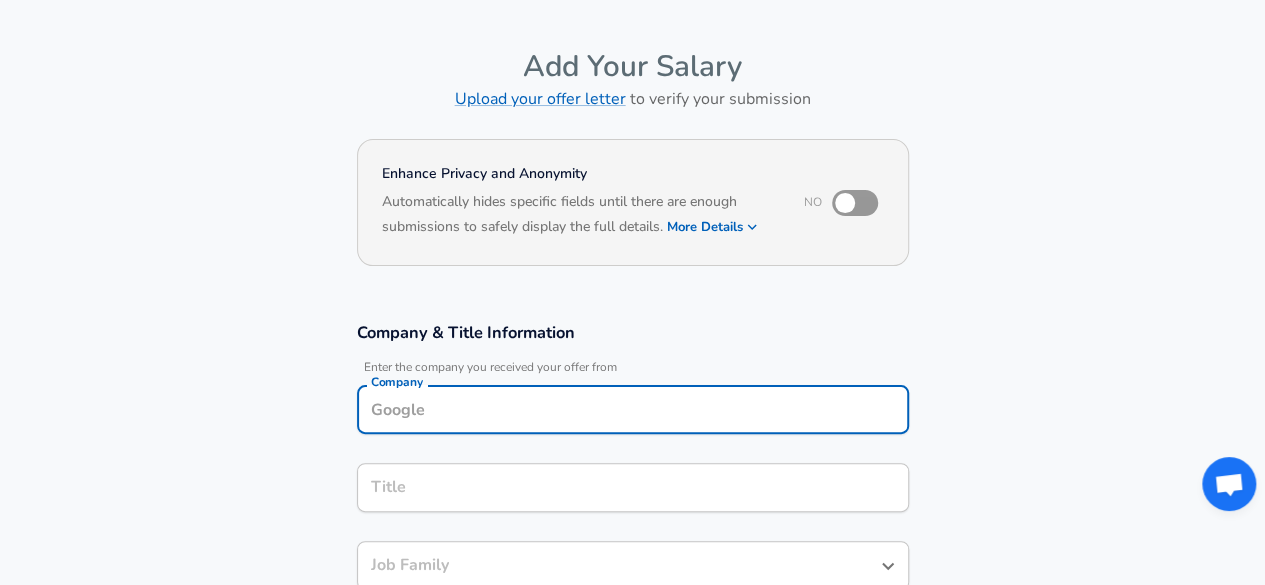scroll, scrollTop: 0, scrollLeft: 0, axis: both 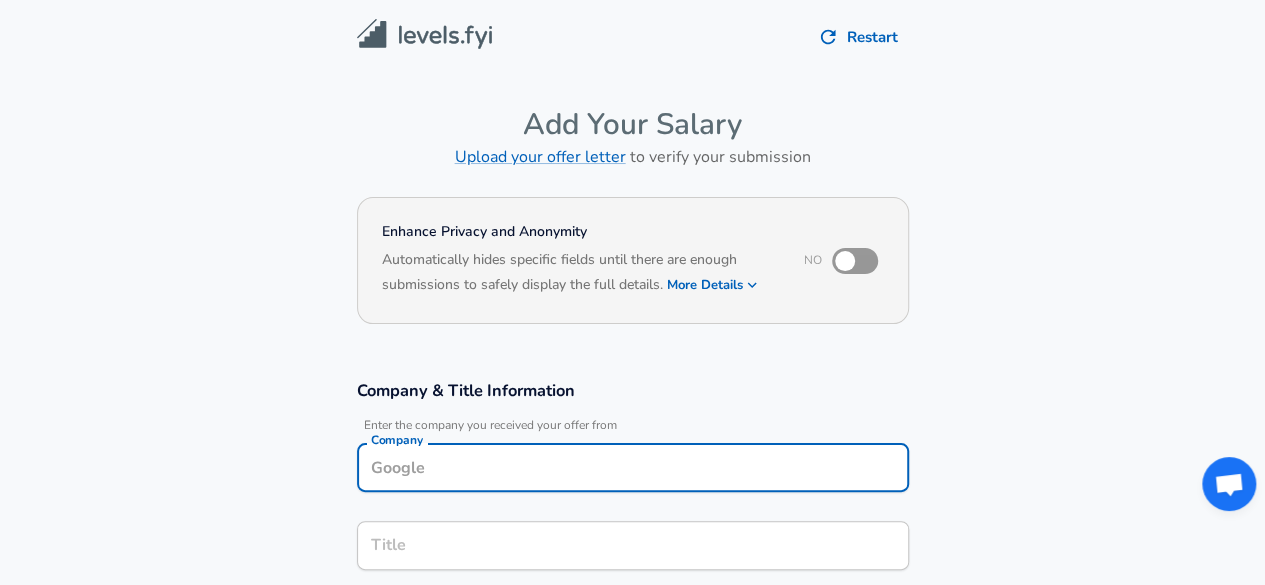 click at bounding box center [845, 261] 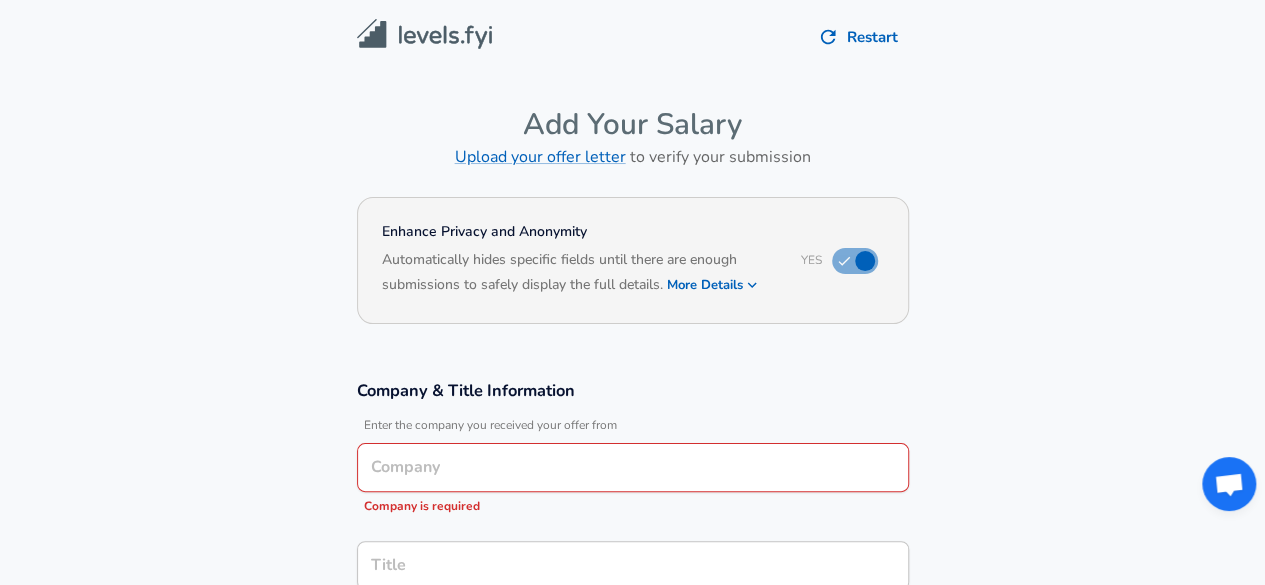 click on "More Details" at bounding box center [713, 285] 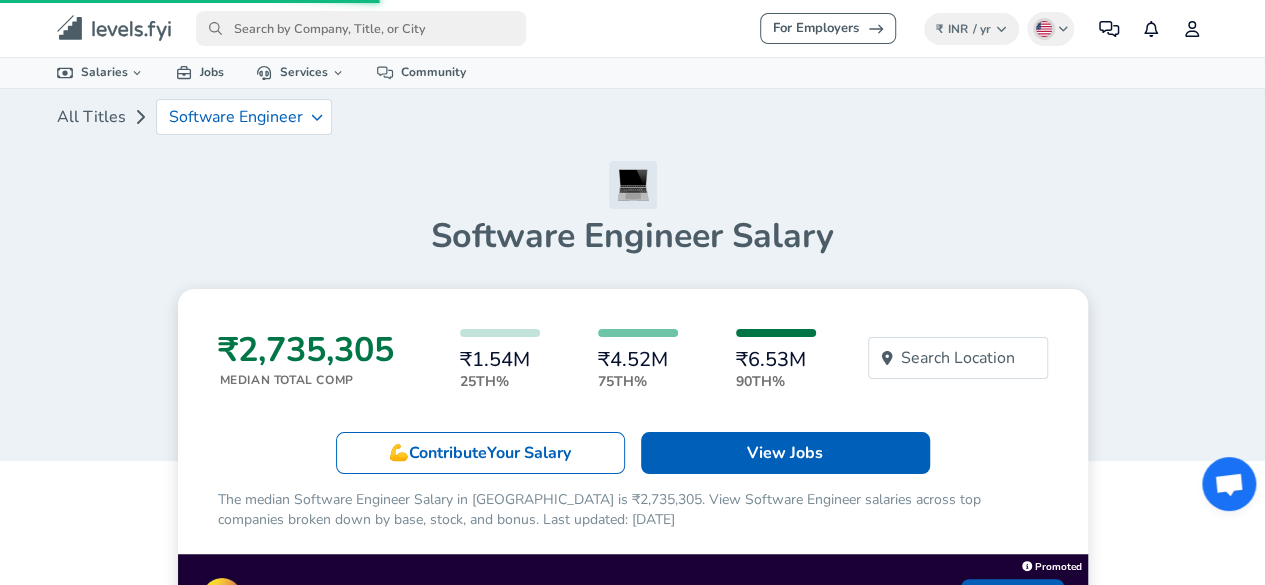 scroll, scrollTop: 200, scrollLeft: 0, axis: vertical 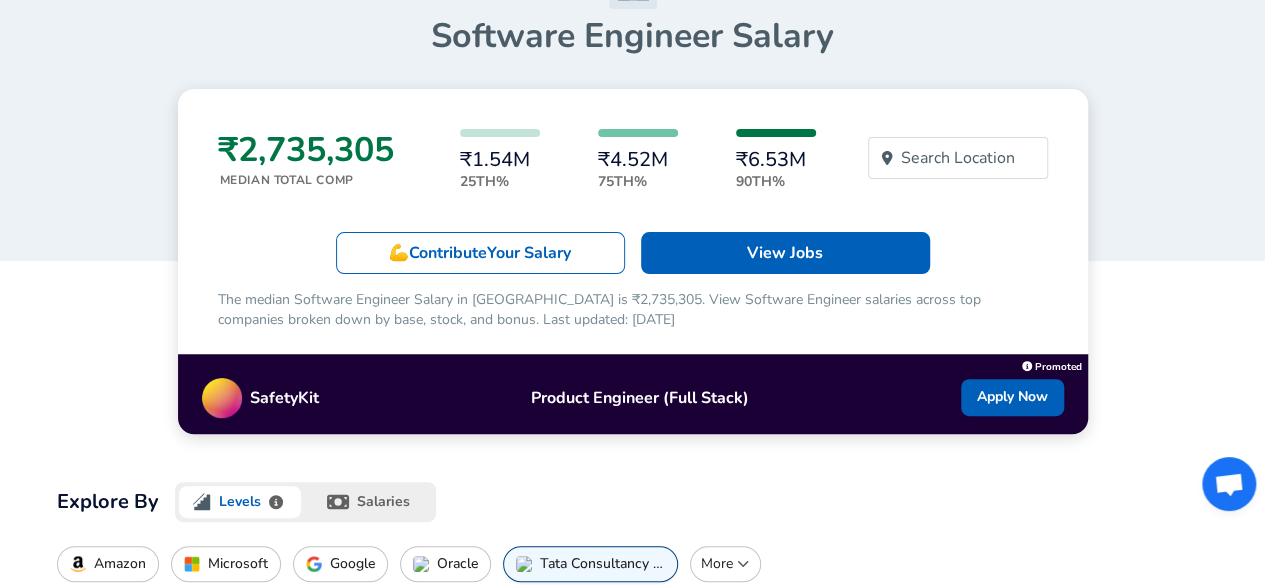 click on "Your Salary" at bounding box center [529, 253] 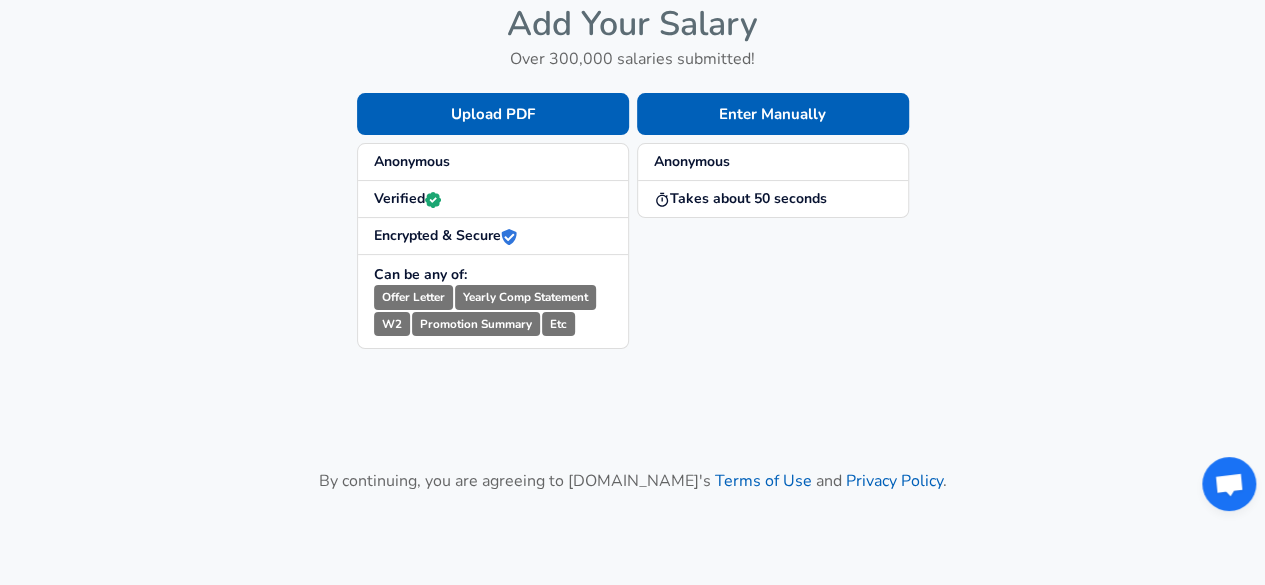 scroll, scrollTop: 100, scrollLeft: 0, axis: vertical 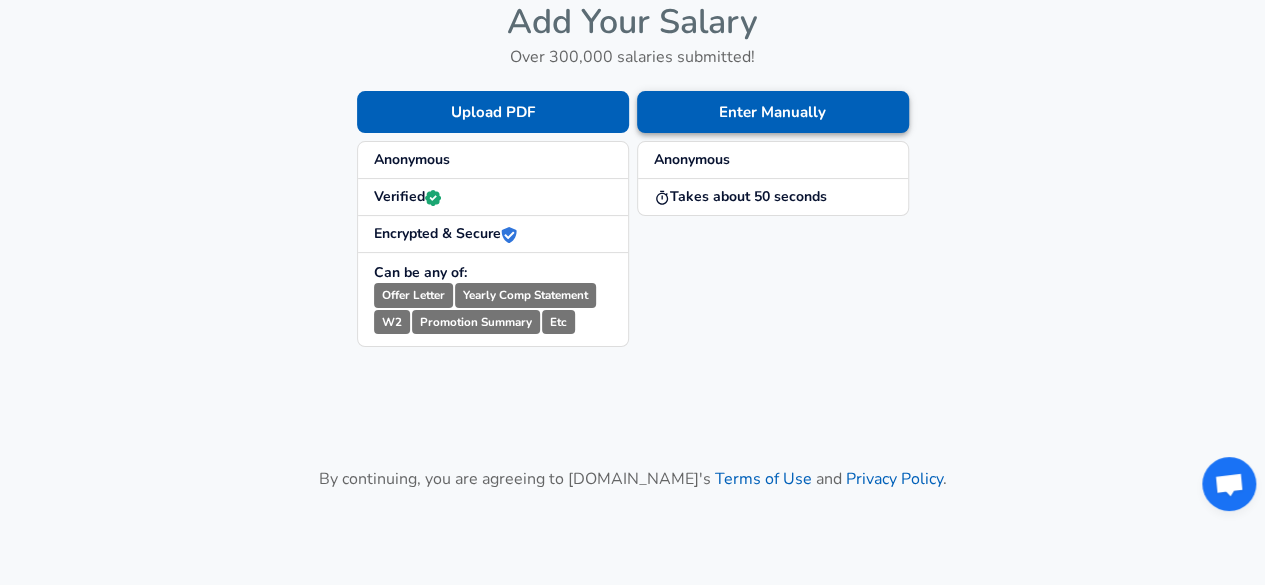 click on "Enter Manually" at bounding box center (773, 112) 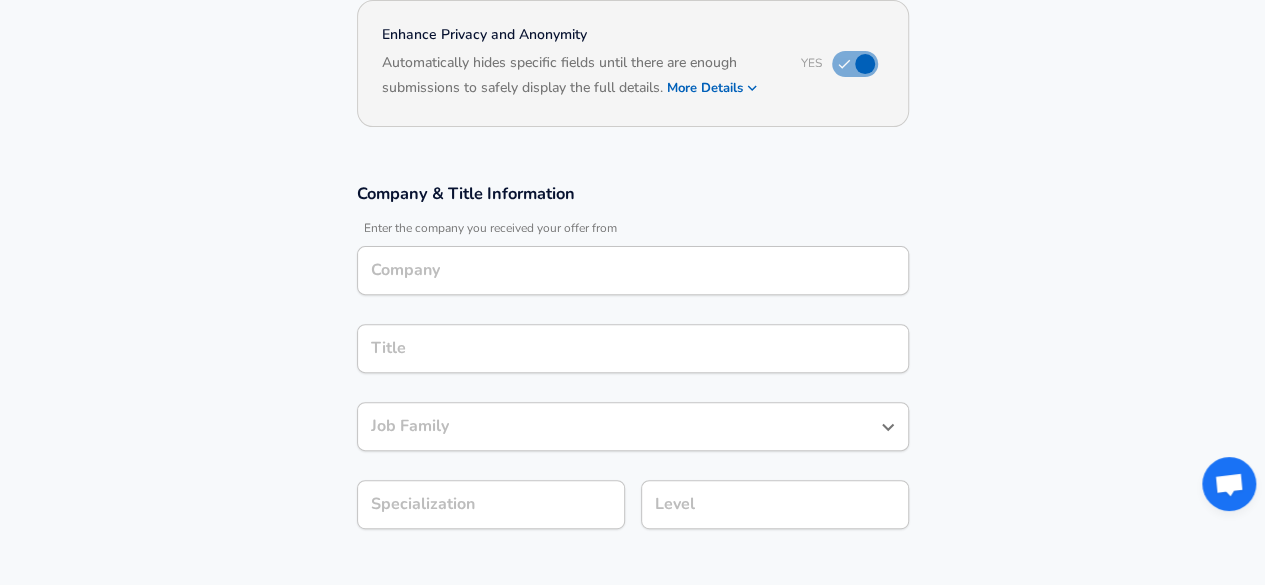 scroll, scrollTop: 206, scrollLeft: 0, axis: vertical 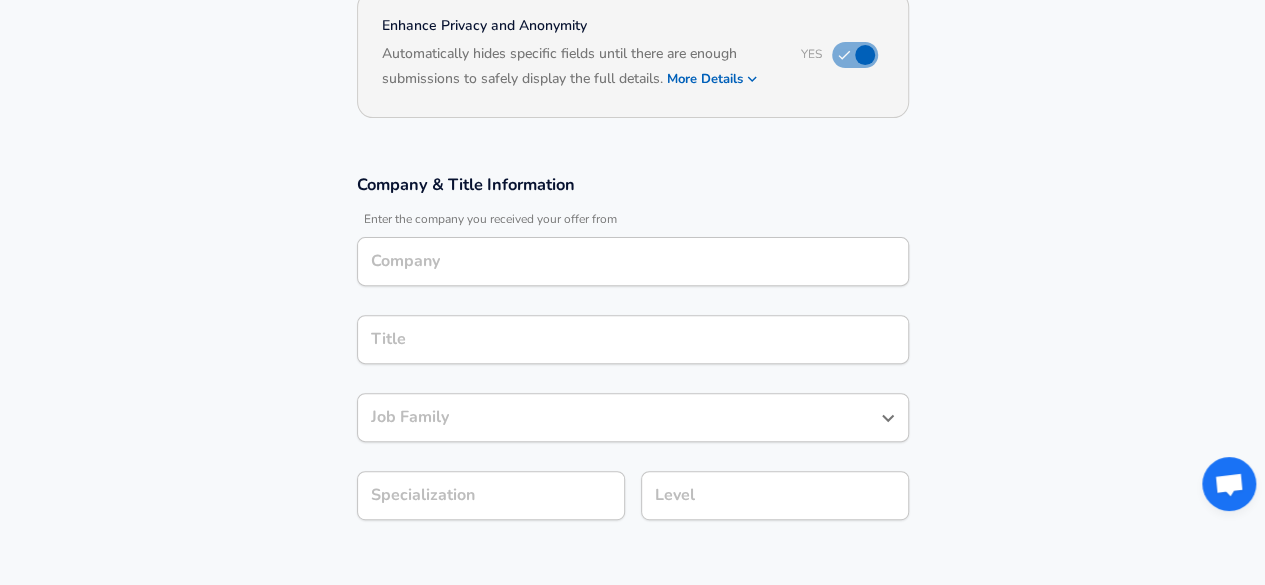 click on "Company" at bounding box center [633, 261] 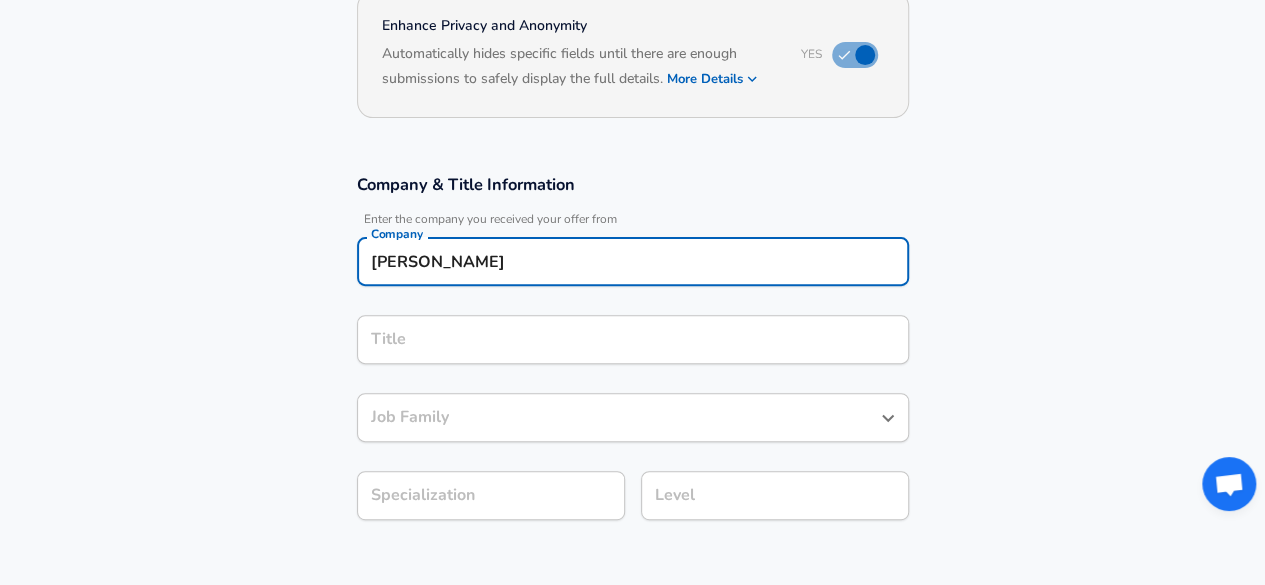 type on "[PERSON_NAME]" 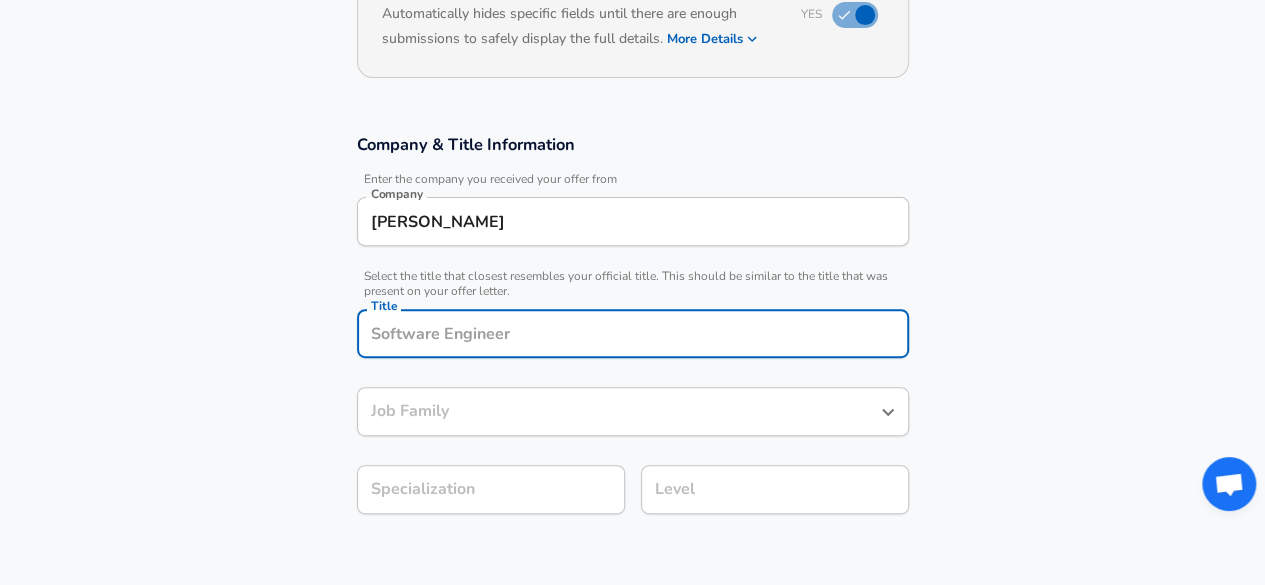 click on "Company [PERSON_NAME] Company" at bounding box center (633, 220) 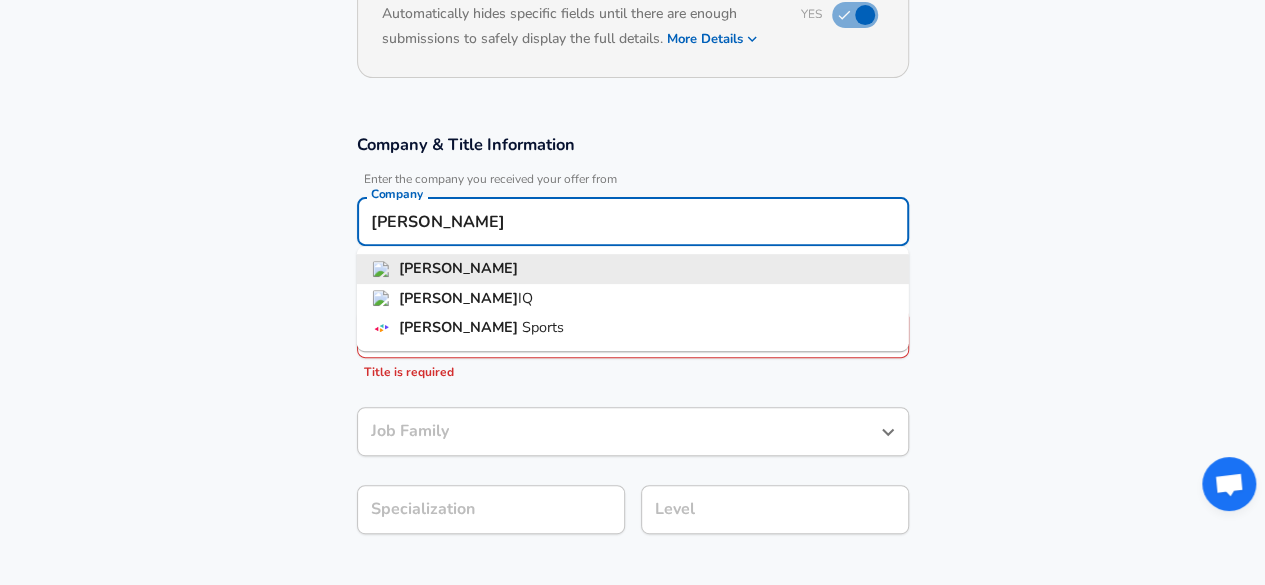 click on "[PERSON_NAME]" at bounding box center (633, 221) 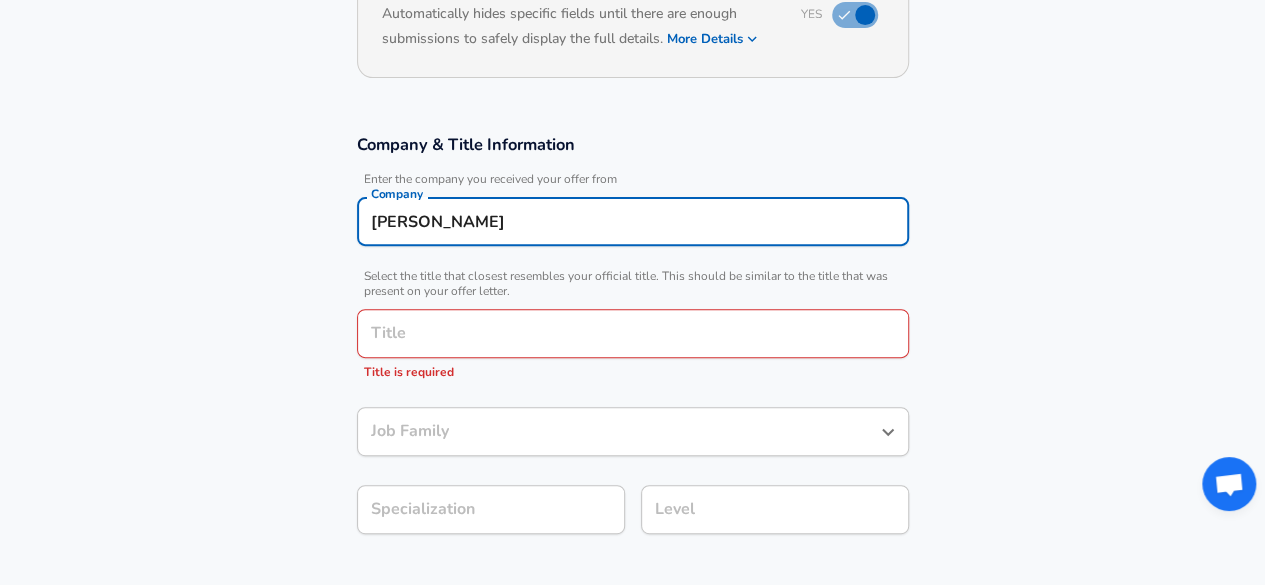 click on "Title" at bounding box center (633, 333) 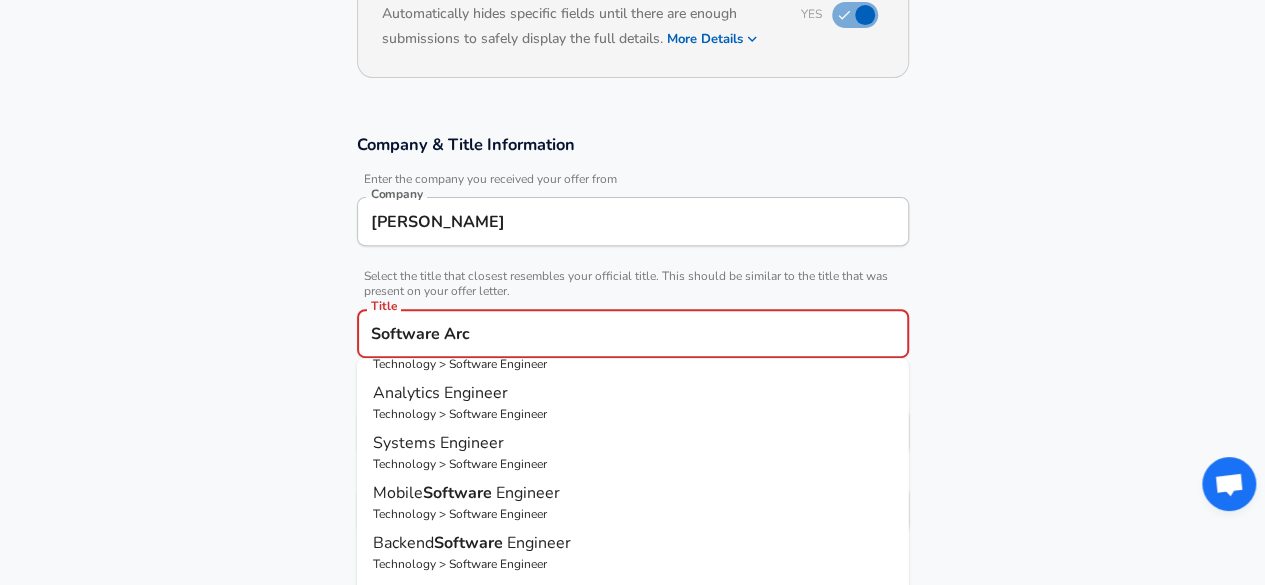scroll, scrollTop: 282, scrollLeft: 0, axis: vertical 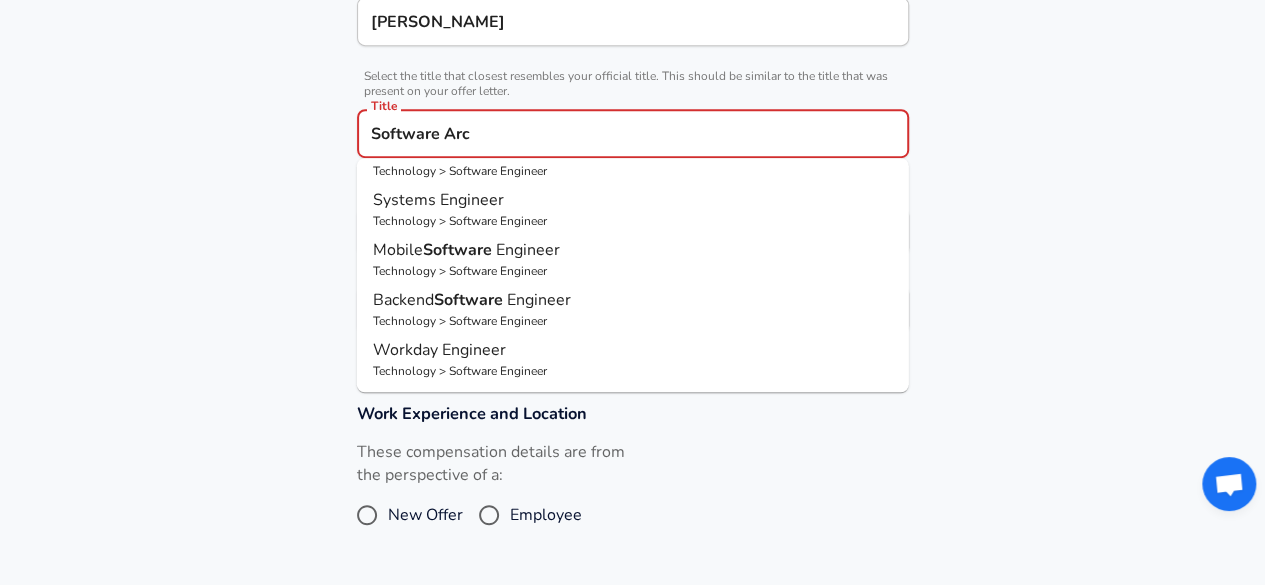 drag, startPoint x: 510, startPoint y: 121, endPoint x: 0, endPoint y: 123, distance: 510.00394 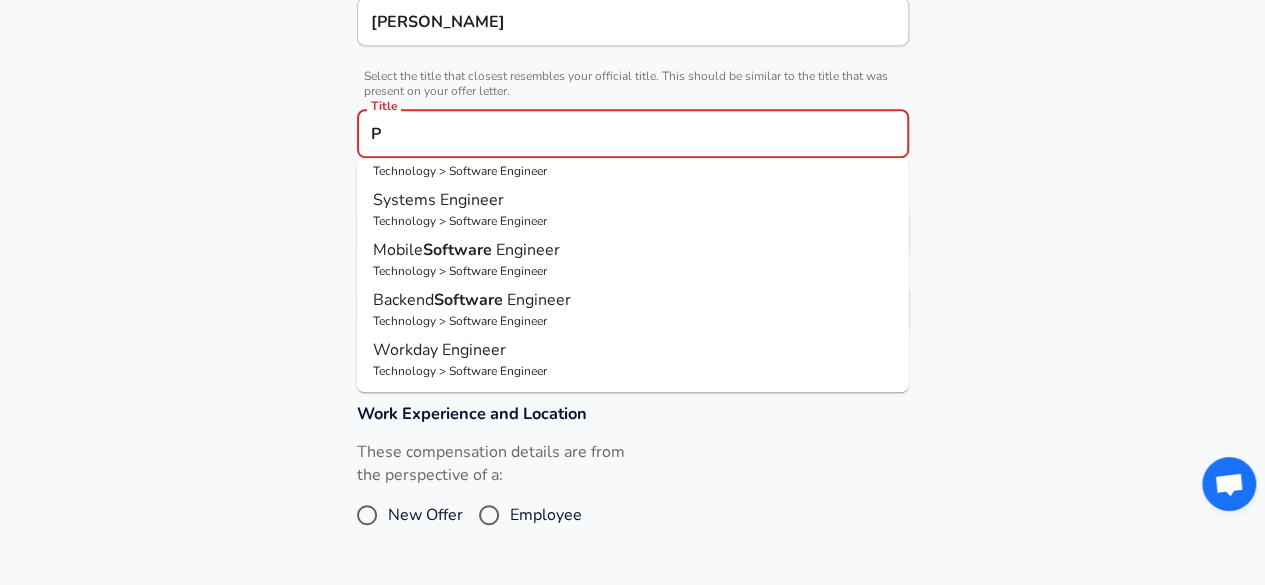 scroll, scrollTop: 0, scrollLeft: 0, axis: both 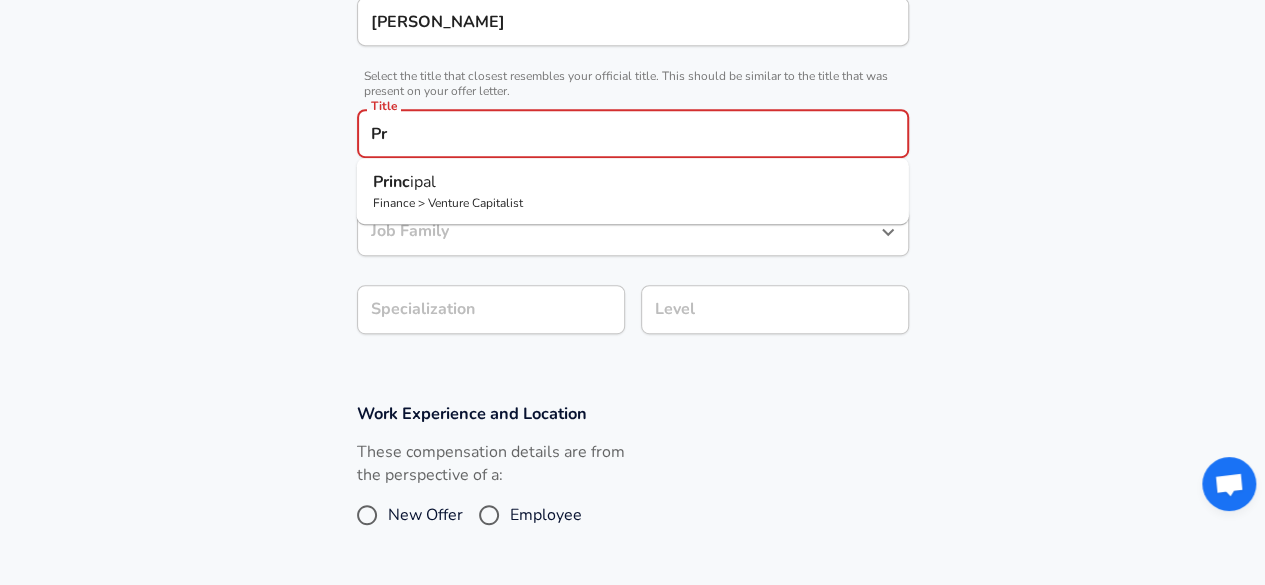 type on "P" 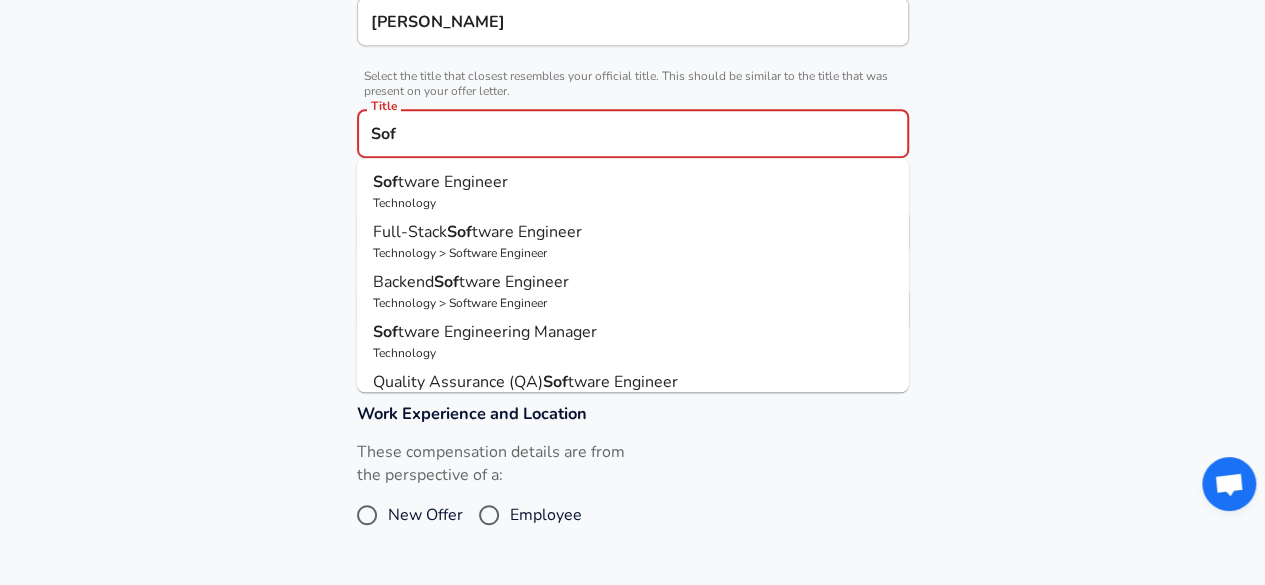 click on "Technology" at bounding box center [633, 203] 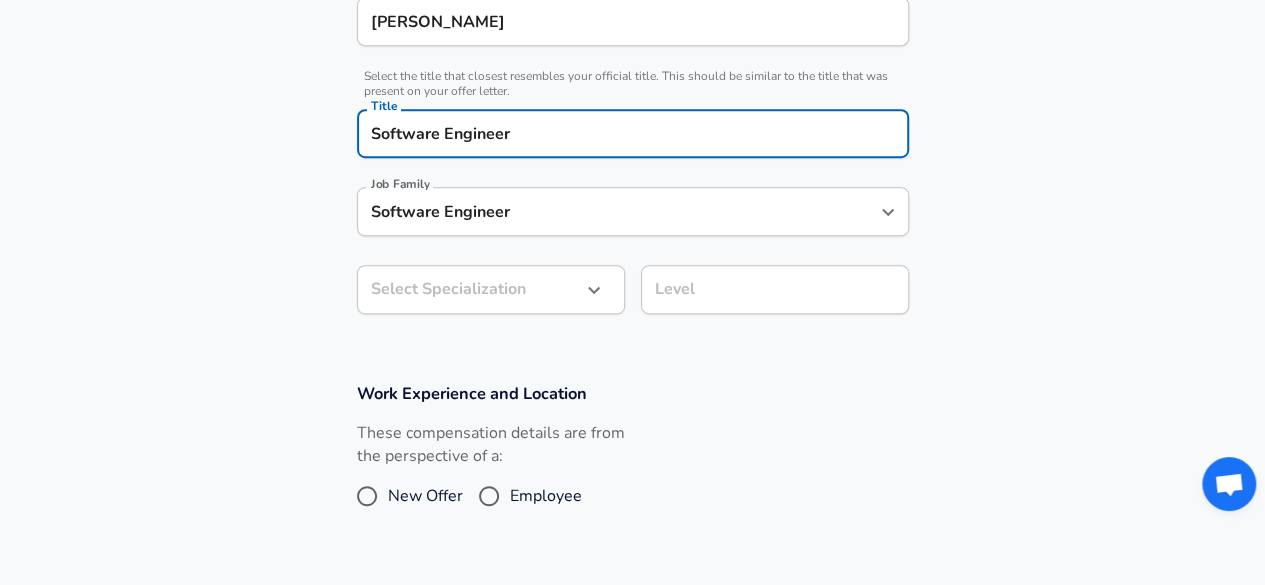 type on "Software Engineer" 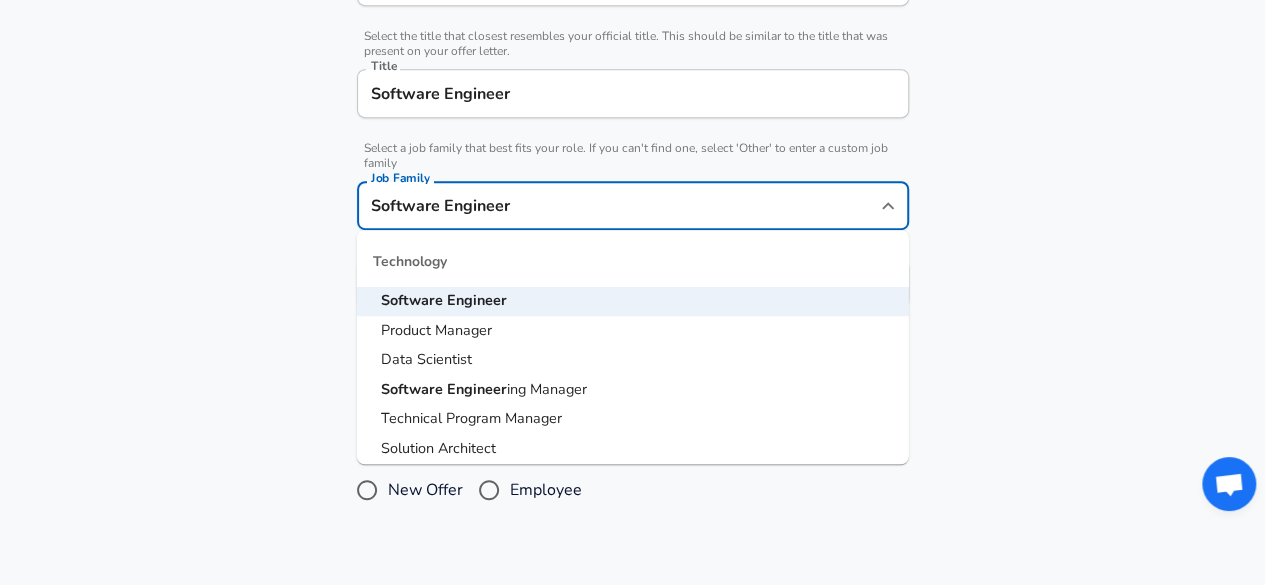 click on "Solution Architect" at bounding box center [438, 448] 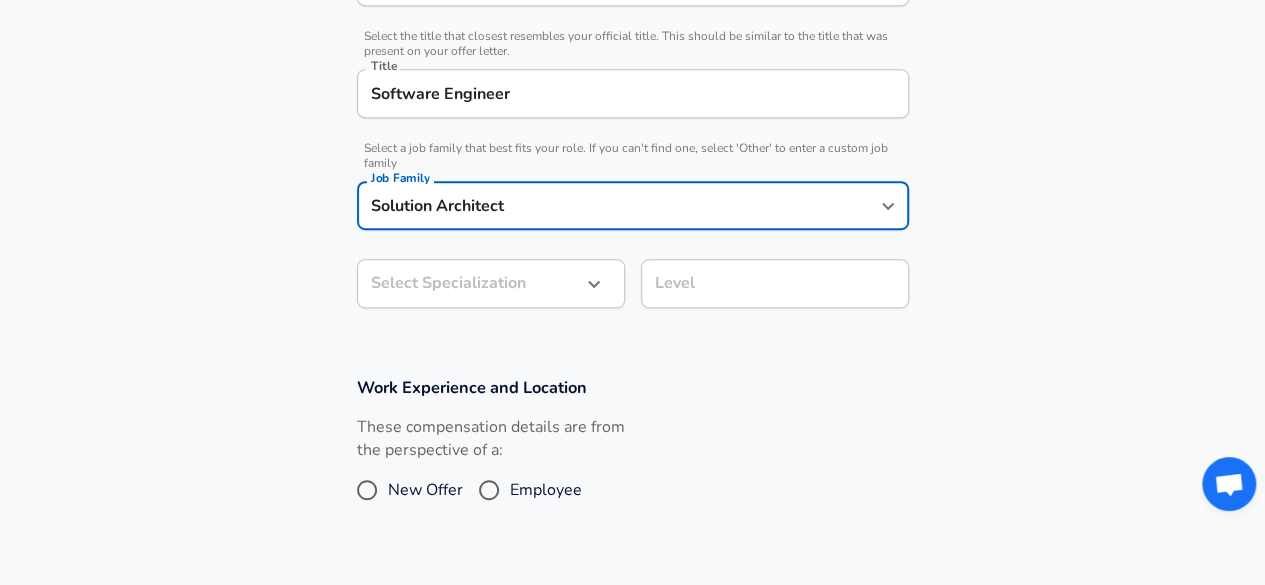 click on "Software Engineer" at bounding box center (633, 93) 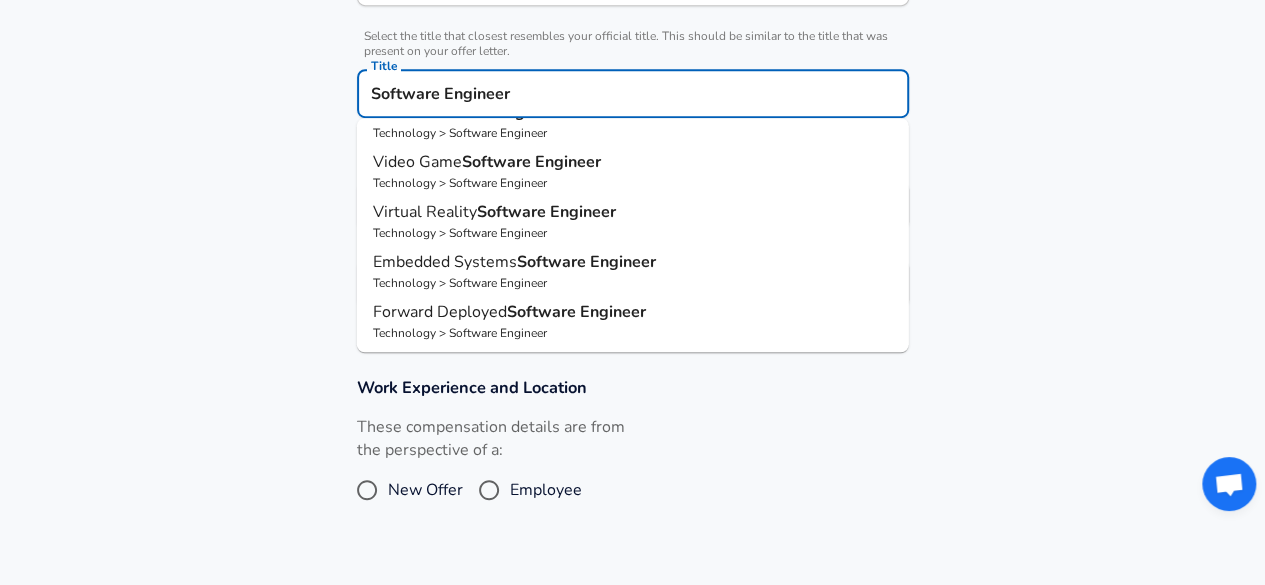 scroll, scrollTop: 482, scrollLeft: 0, axis: vertical 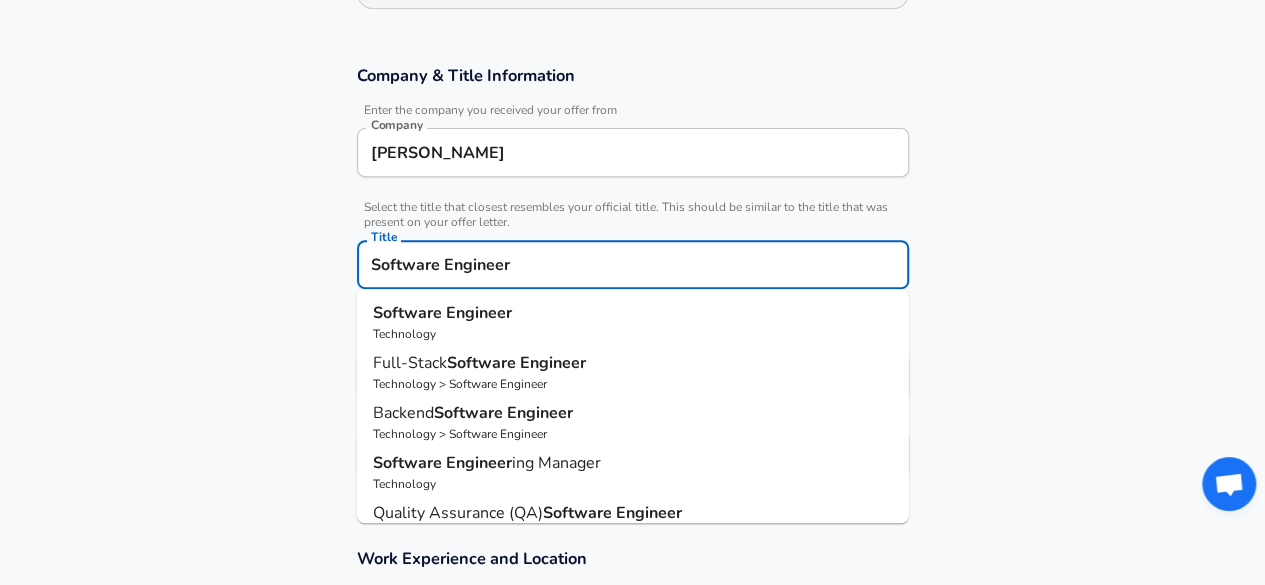 click on "Company & Title Information   Enter the company you received your offer from Company [PERSON_NAME] Company   Select the title that closest resembles your official title. This should be similar to the title that was present on your offer letter. Title Software Engineer Title Software     Engineer Technology Full-Stack  Software     Engineer Technology > Software Engineer Backend  Software     Engineer Technology > Software Engineer Software     Engineer ing Manager Technology Quality Assurance (QA)  Software     Engineer Technology > Software Engineer Frontend  Software     Engineer Technology > Software Engineer DevOps  Engineer Technology > Software Engineer  >  ( Production Software Engineer ) Production  Software     Engineer Technology > Software Engineer Security  Software     Engineer Technology > Software Engineer Mobile  Software     Engineer Technology > Software Engineer Video Game  Software     Engineer Technology > Software Engineer Virtual Reality  Software     Engineer Technology > Software Engineer" at bounding box center (632, 282) 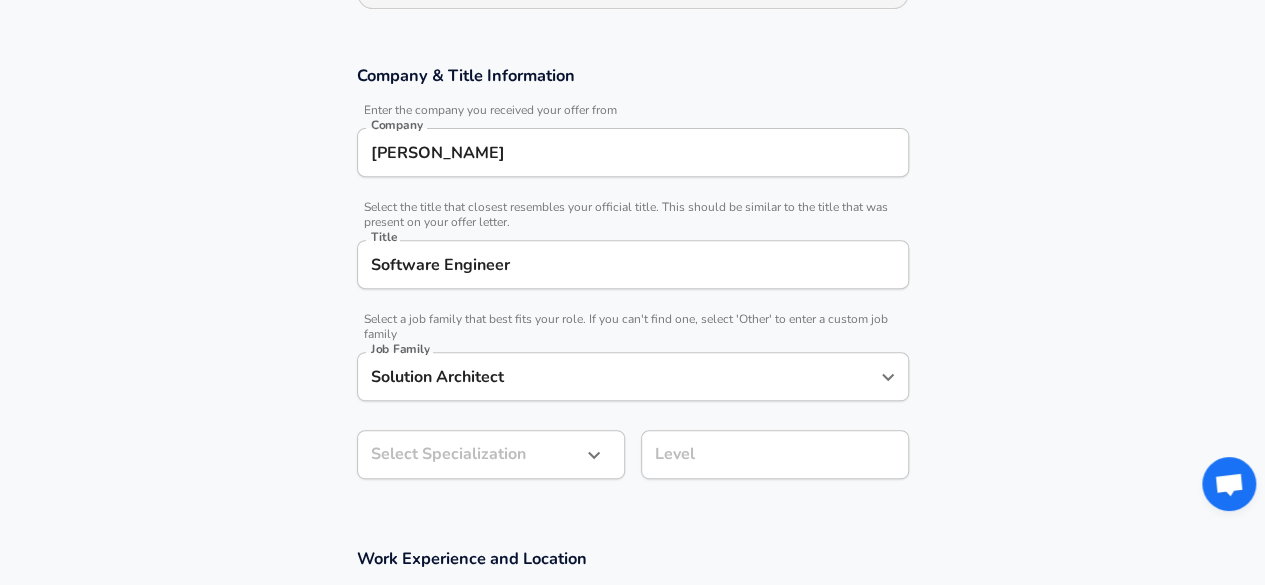 click on "Solution Architect" at bounding box center (618, 376) 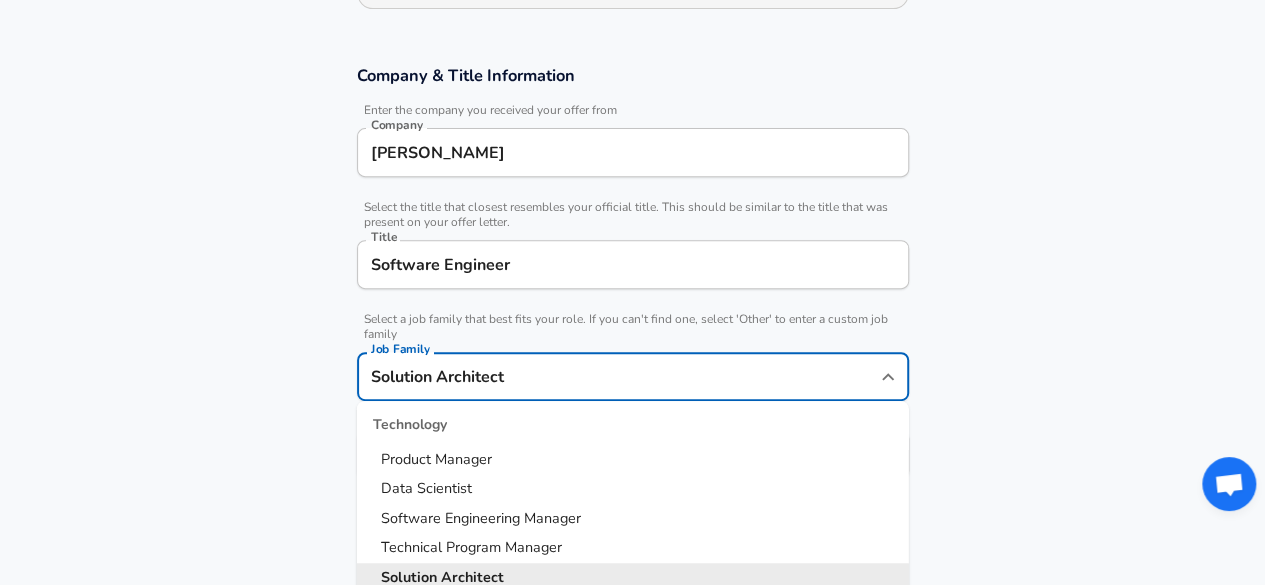 scroll, scrollTop: 0, scrollLeft: 0, axis: both 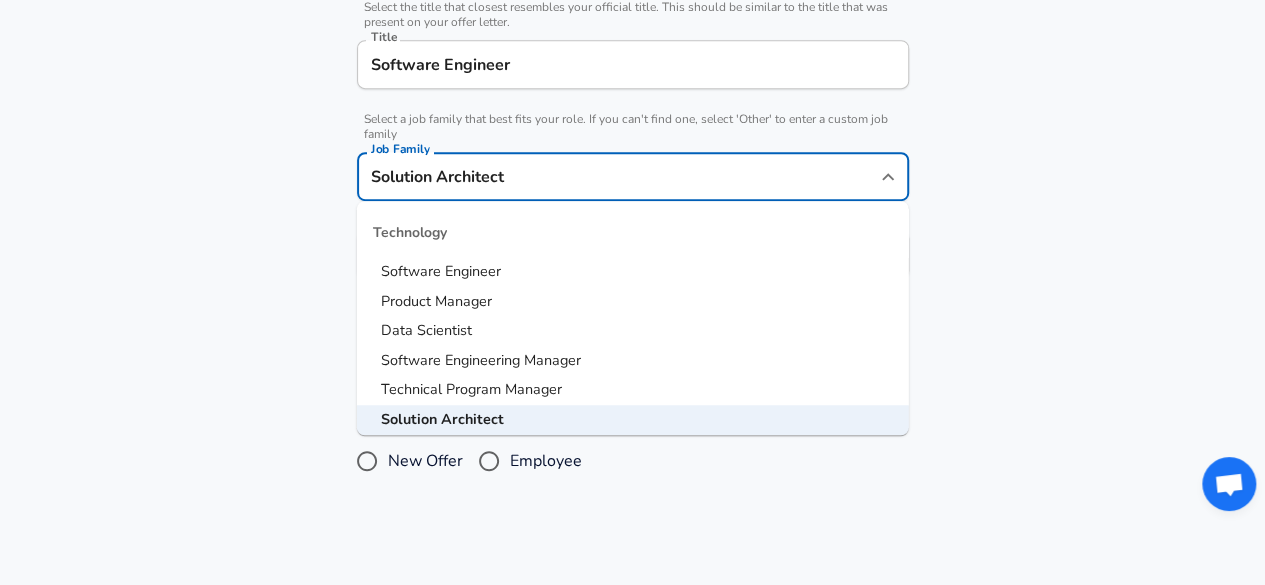 click on "Software Engineer" at bounding box center (633, 272) 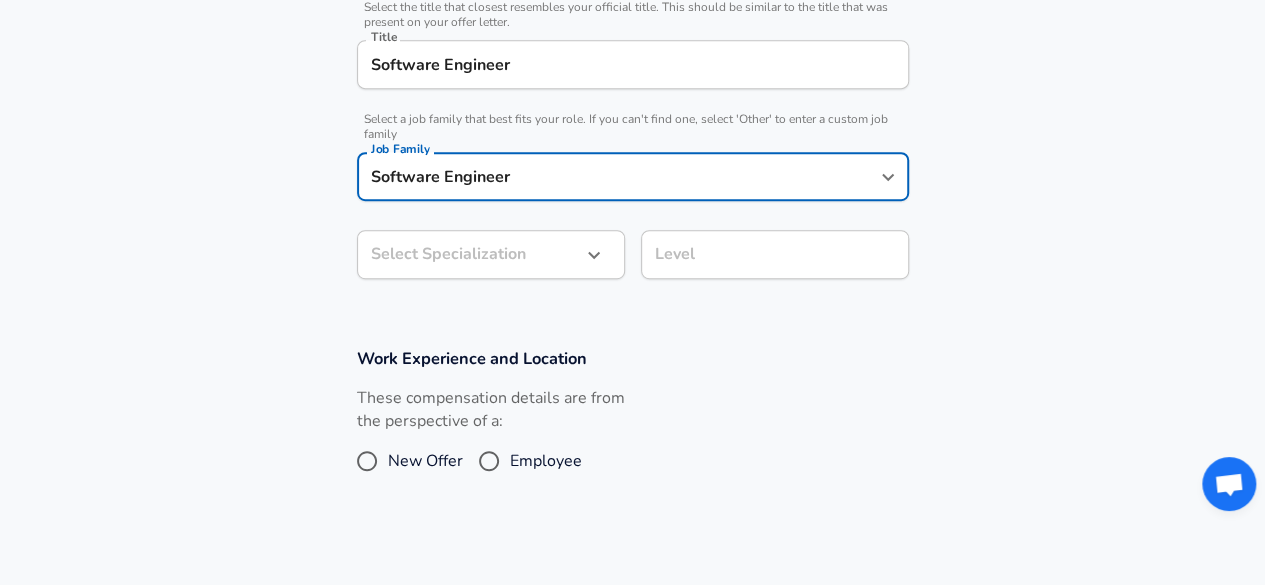 click on "Restart Add Your Salary Upload your offer letter   to verify your submission Enhance Privacy and Anonymity Yes Automatically hides specific fields until there are enough submissions to safely display the full details.   More Details Based on your submission and the data points that we have already collected, we will automatically hide and anonymize specific fields if there aren't enough data points to remain sufficiently anonymous. Company & Title Information   Enter the company you received your offer from Company [PERSON_NAME] Company   Select the title that closest resembles your official title. This should be similar to the title that was present on your offer letter. Title Software Engineer Title   Select a job family that best fits your role. If you can't find one, select 'Other' to enter a custom job family Job Family Software Engineer Job Family Select Specialization ​ Select Specialization Level Level Work Experience and Location These compensation details are from the perspective of a: New Offer     and" at bounding box center [632, -223] 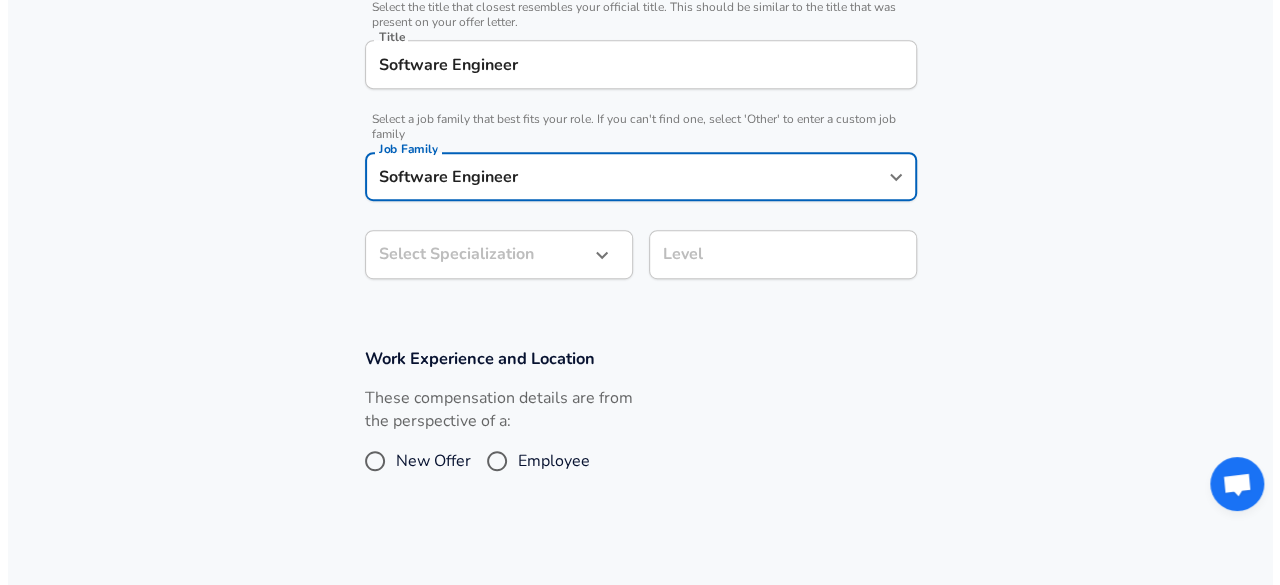 scroll, scrollTop: 575, scrollLeft: 0, axis: vertical 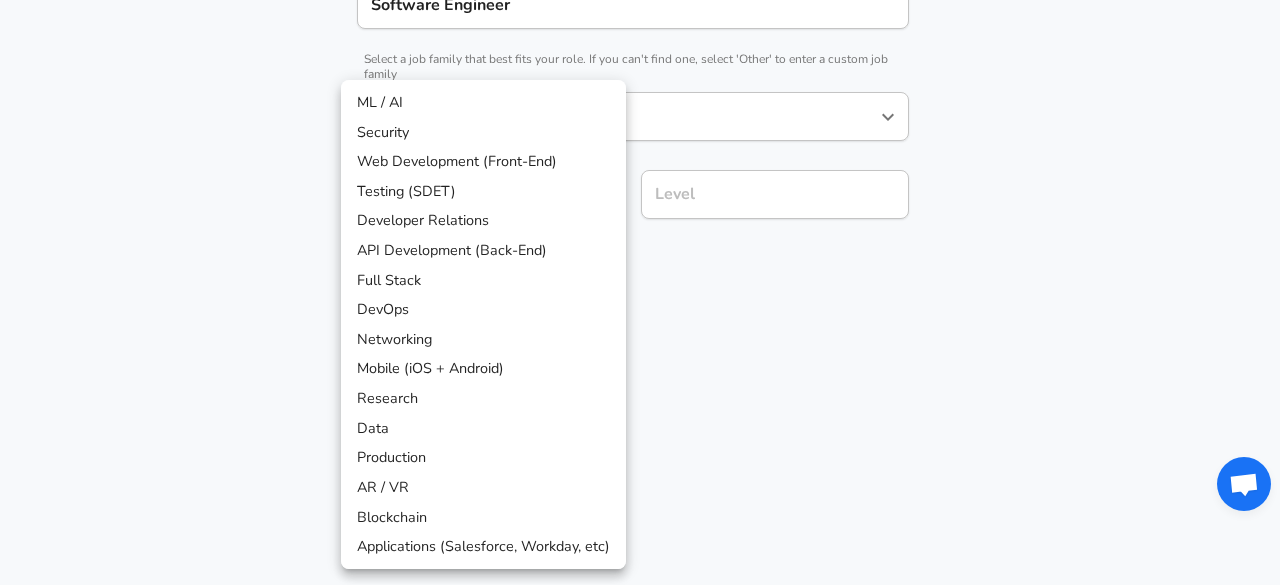 click on "Full Stack" at bounding box center (483, 281) 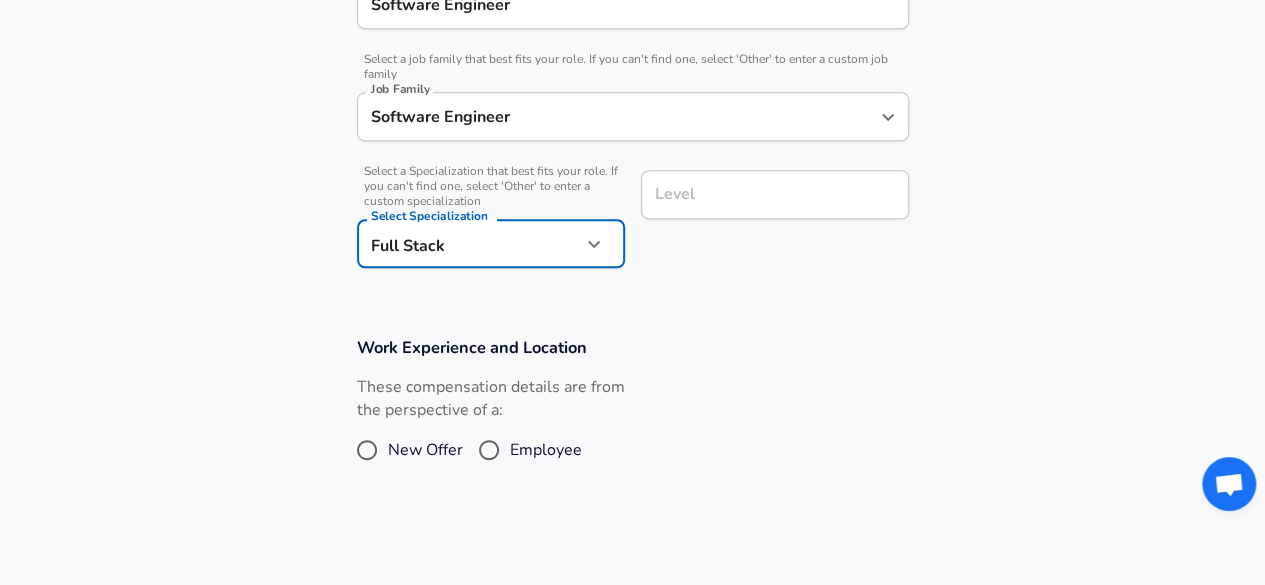 click on "Level" at bounding box center (775, 194) 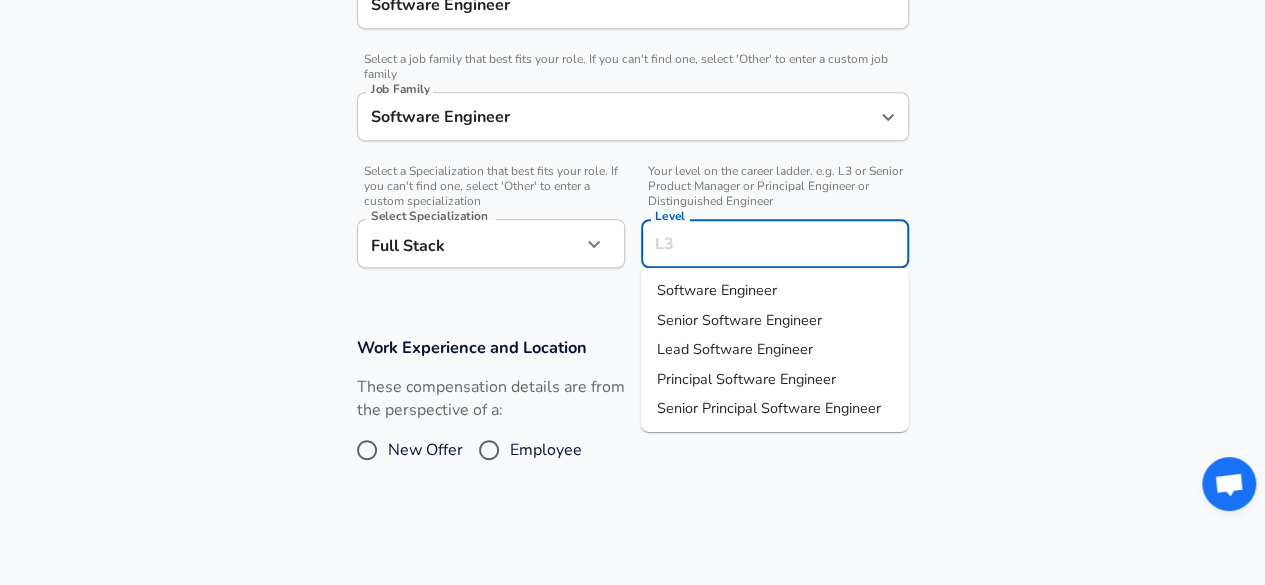 scroll, scrollTop: 615, scrollLeft: 0, axis: vertical 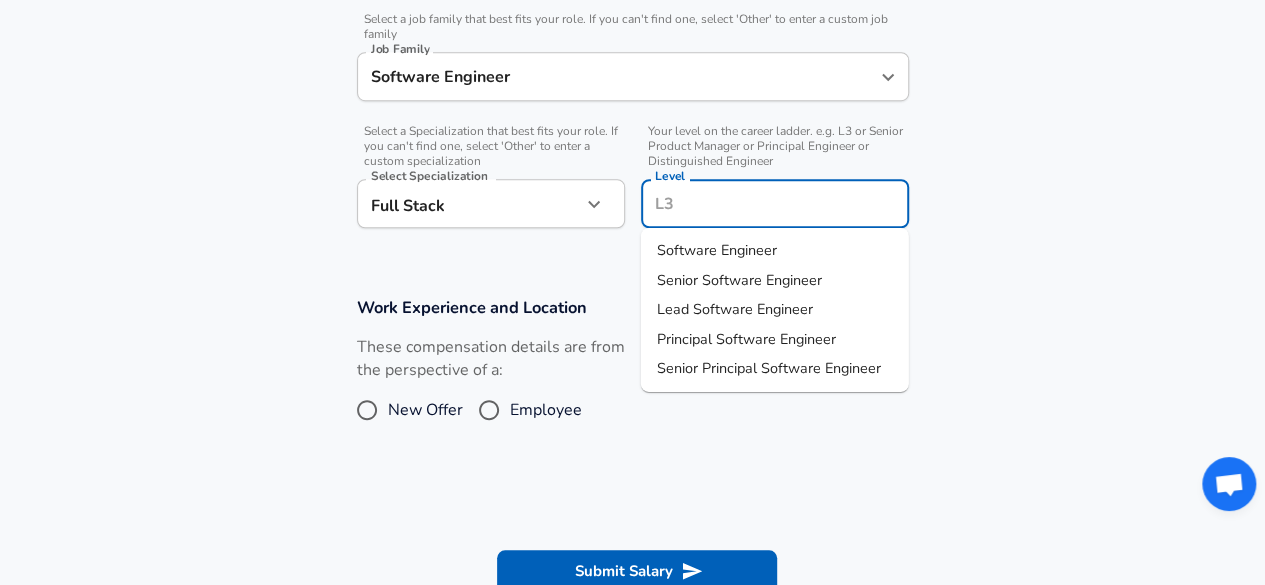 click on "Senior Principal Software Engineer" at bounding box center (769, 368) 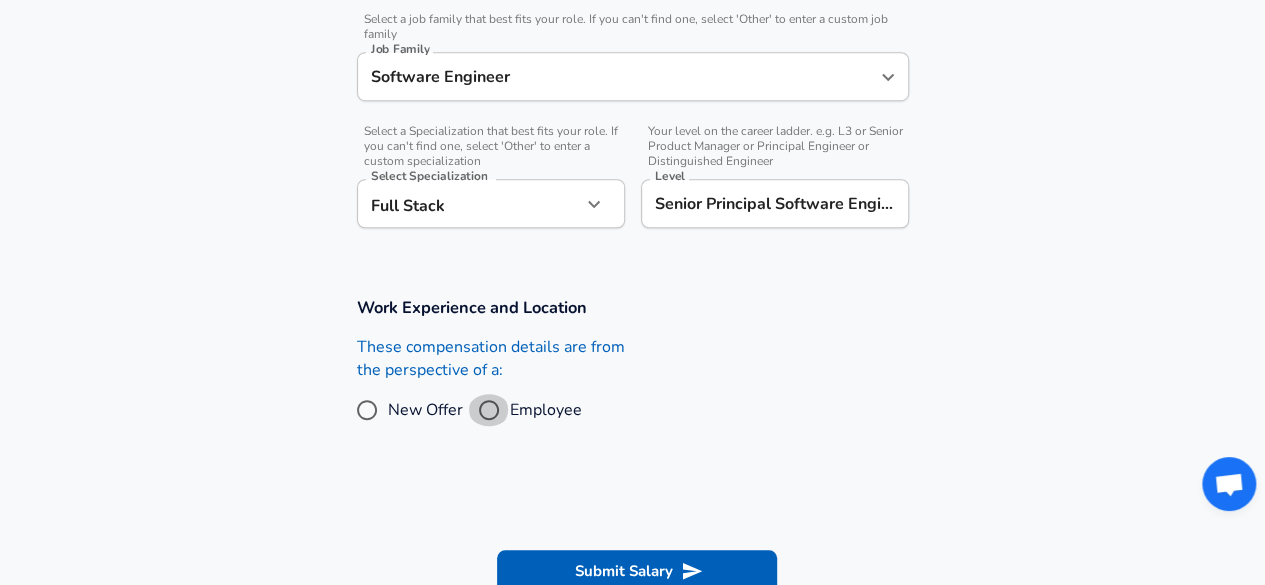 click on "Employee" at bounding box center (489, 410) 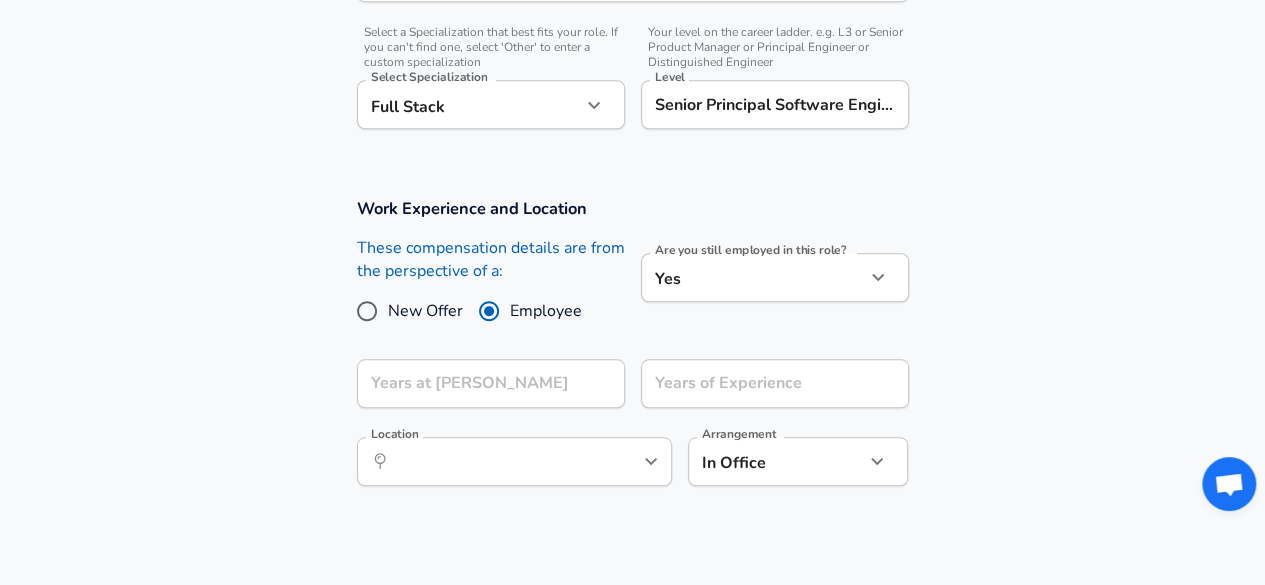 scroll, scrollTop: 715, scrollLeft: 0, axis: vertical 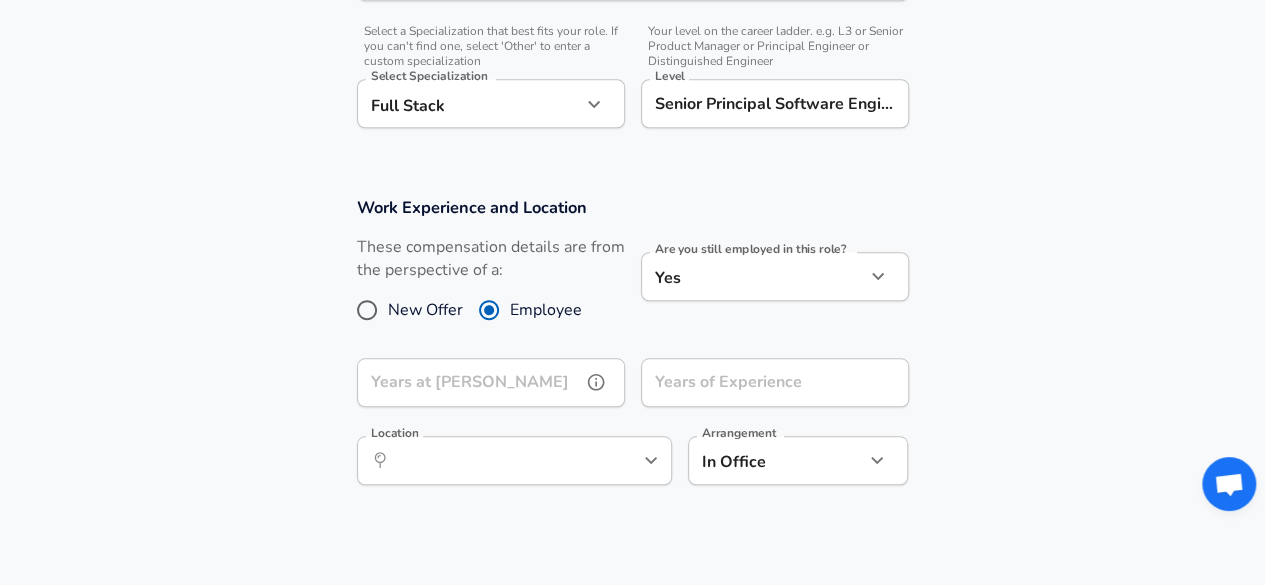 click on "Years at [PERSON_NAME]" at bounding box center [469, 382] 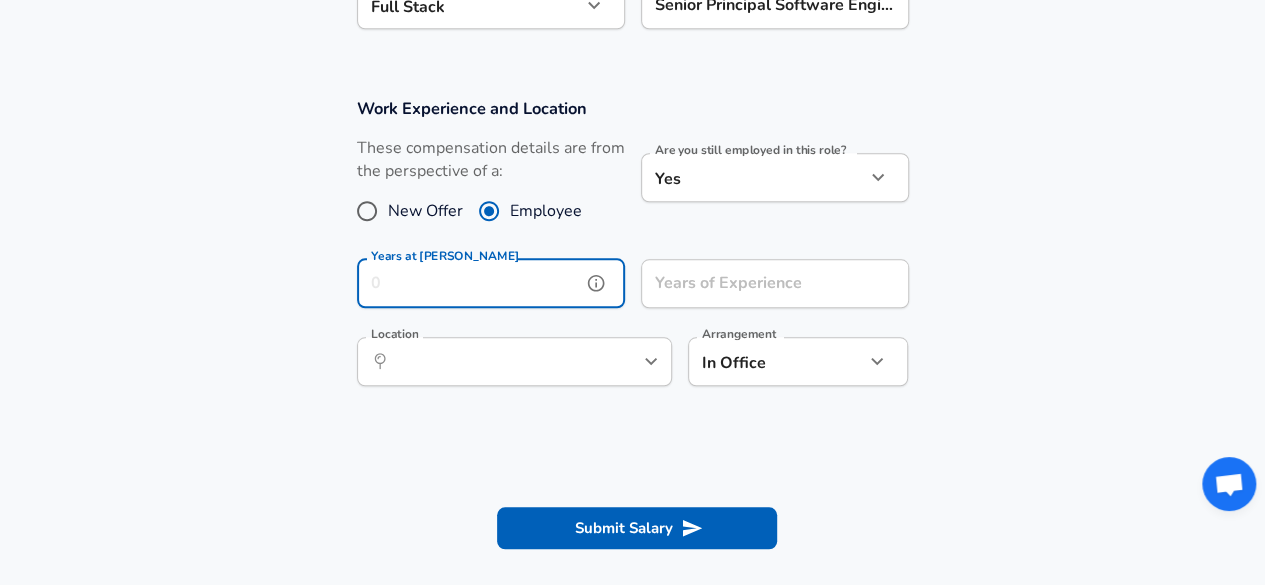 scroll, scrollTop: 815, scrollLeft: 0, axis: vertical 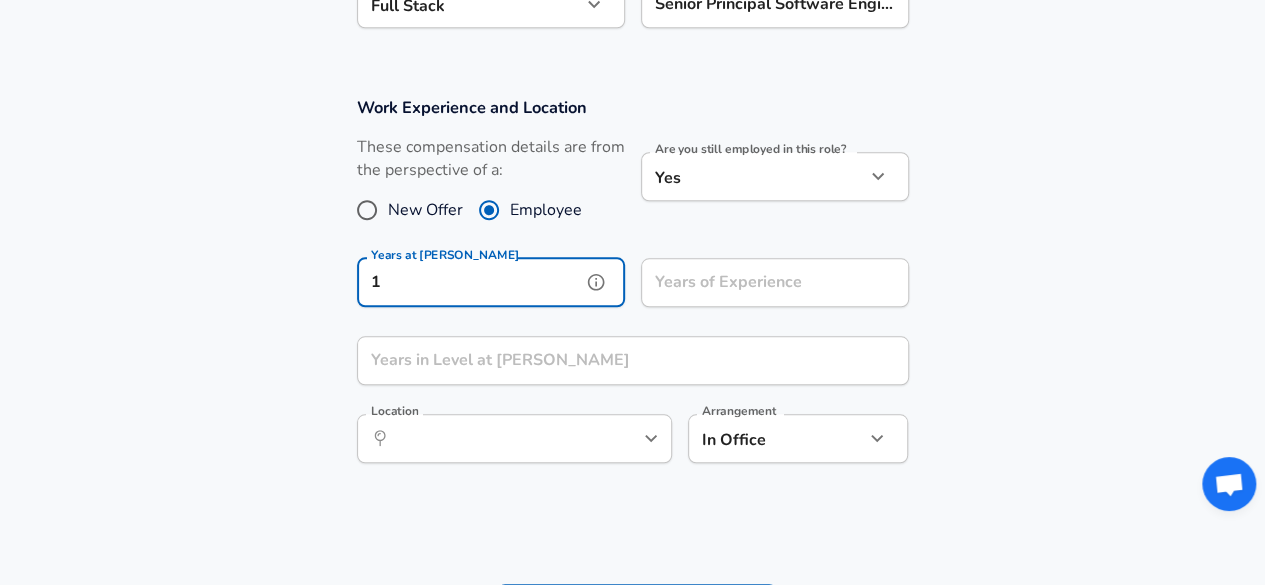 type on "1" 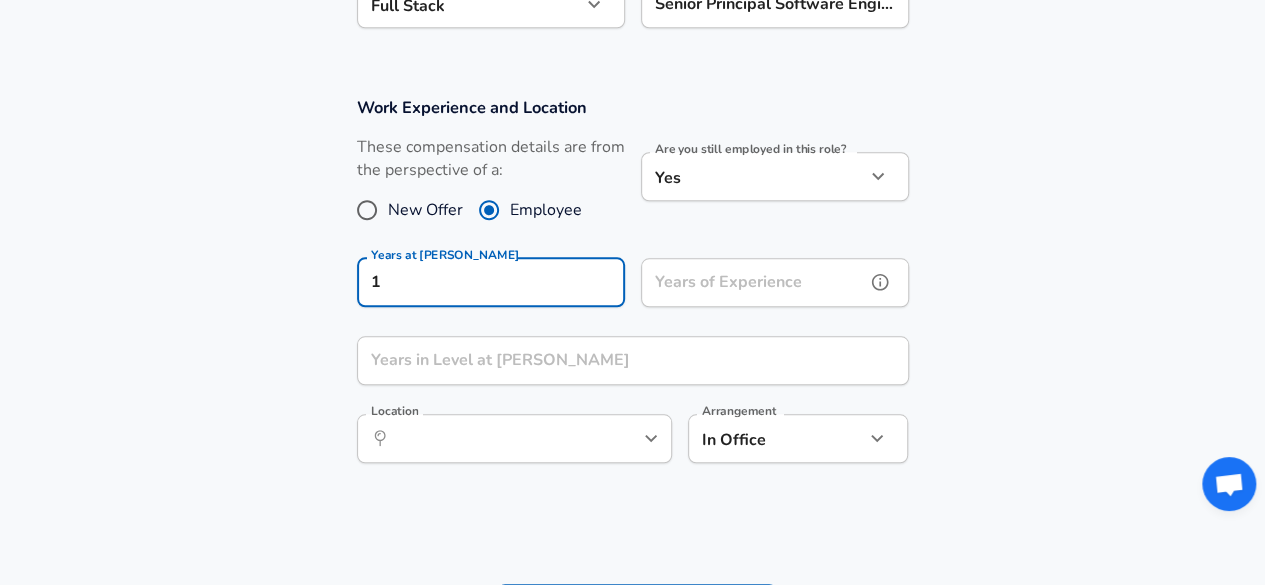 click on "Years of Experience" at bounding box center (753, 282) 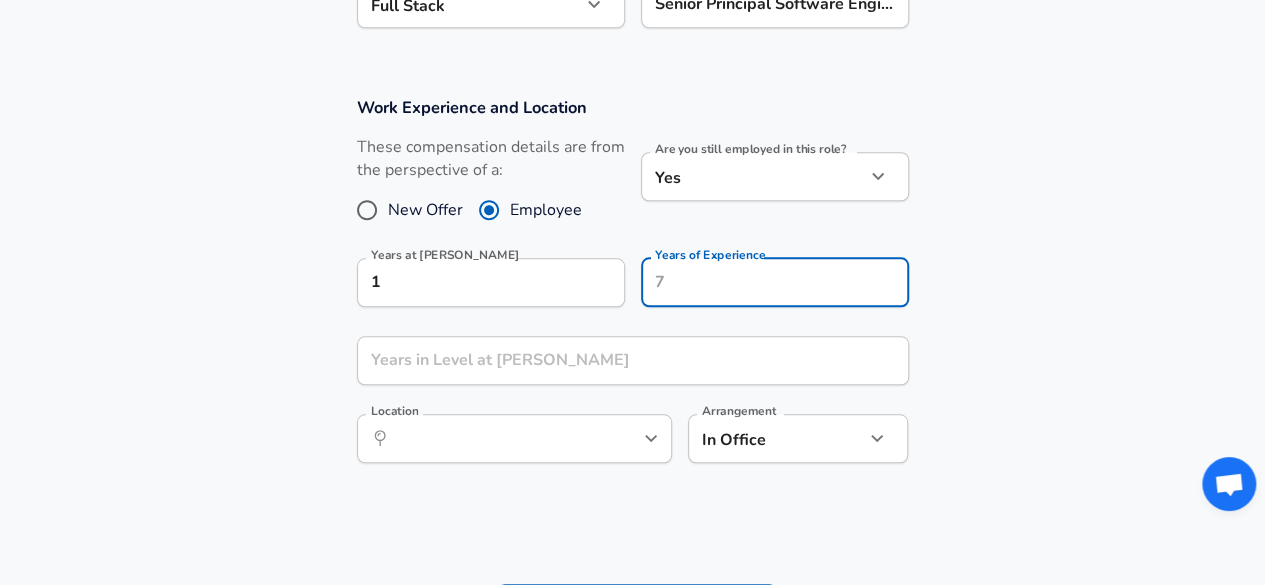 click on "Work Experience and Location These compensation details are from the perspective of a: New Offer Employee Are you still employed in this role? Yes yes Are you still employed in this role? Years at [PERSON_NAME] 1 Years at [PERSON_NAME] Years of Experience Years of Experience Years in Level at [PERSON_NAME] Years in Level at [PERSON_NAME] Location ​ Location Arrangement In Office office Arrangement" at bounding box center [632, 290] 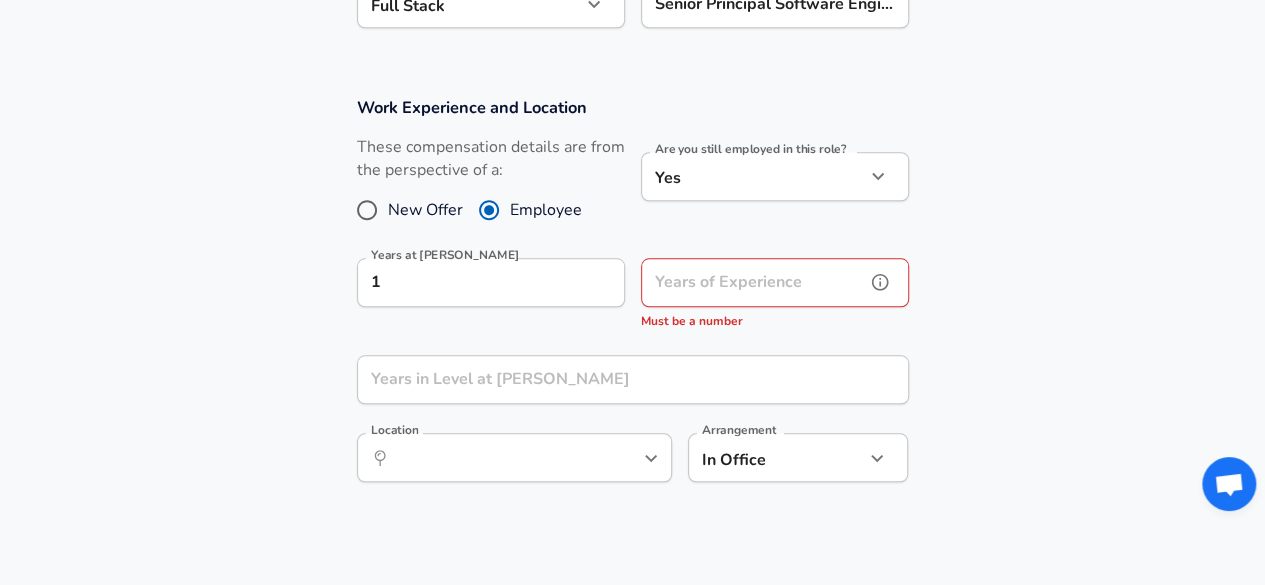 click on "Years of Experience" at bounding box center [753, 282] 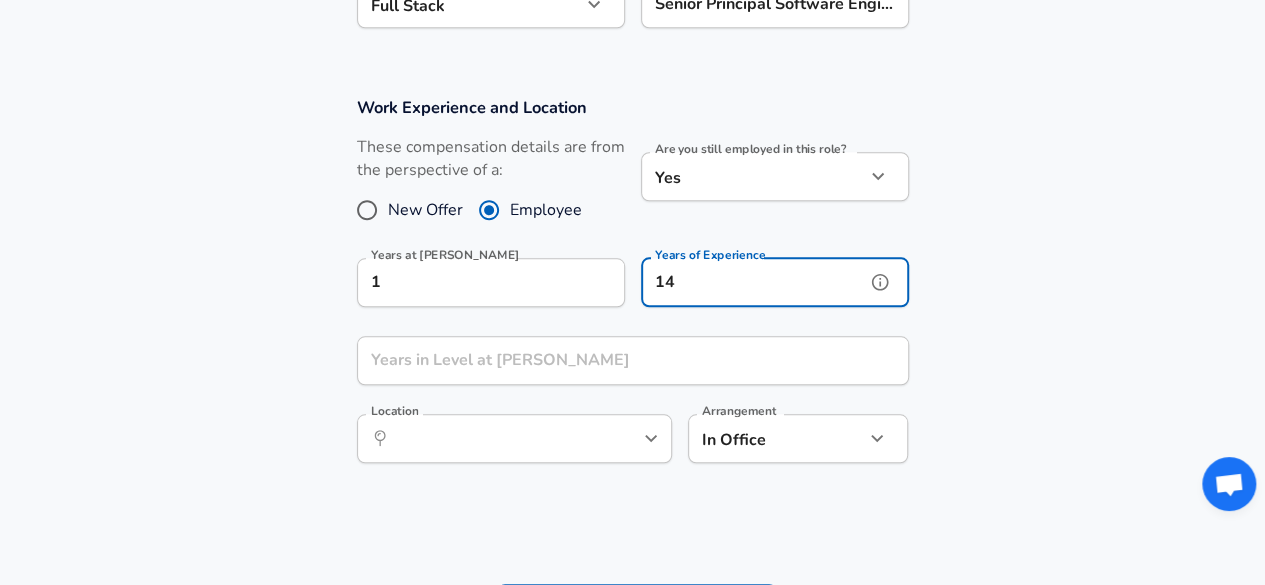 type on "14" 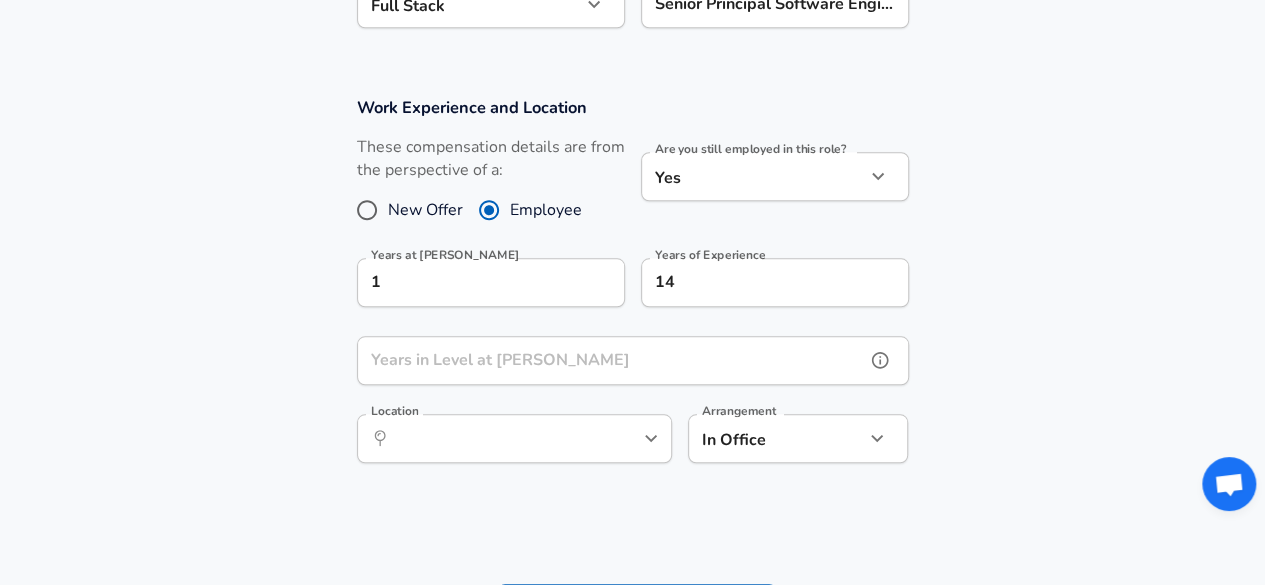 click on "Years in Level at [PERSON_NAME]" at bounding box center [611, 360] 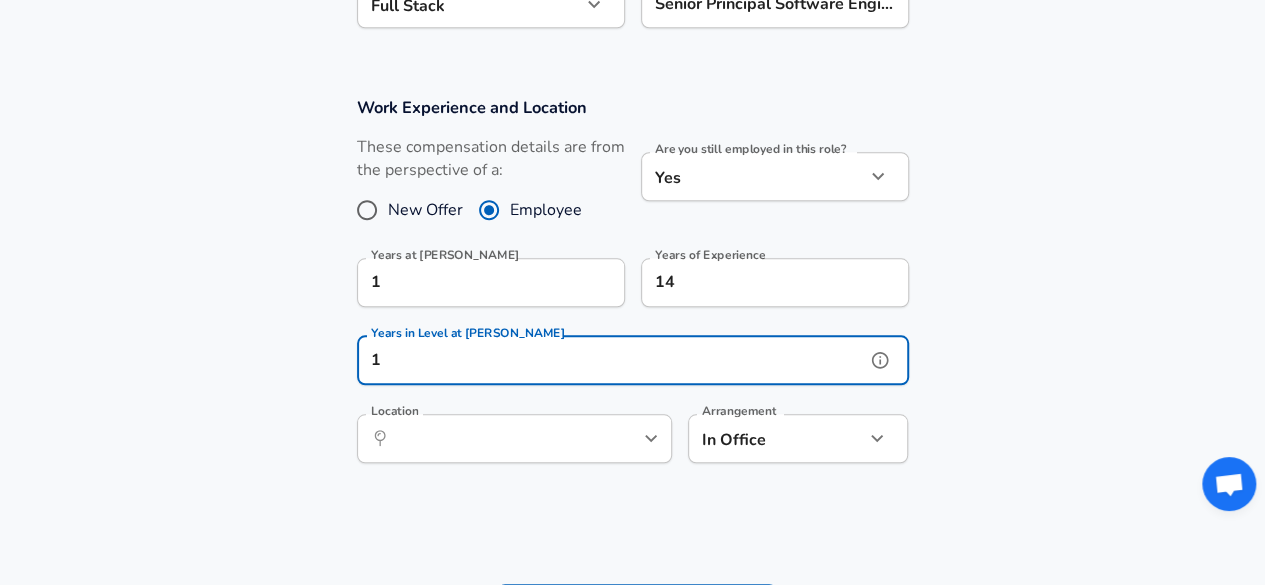 type on "1" 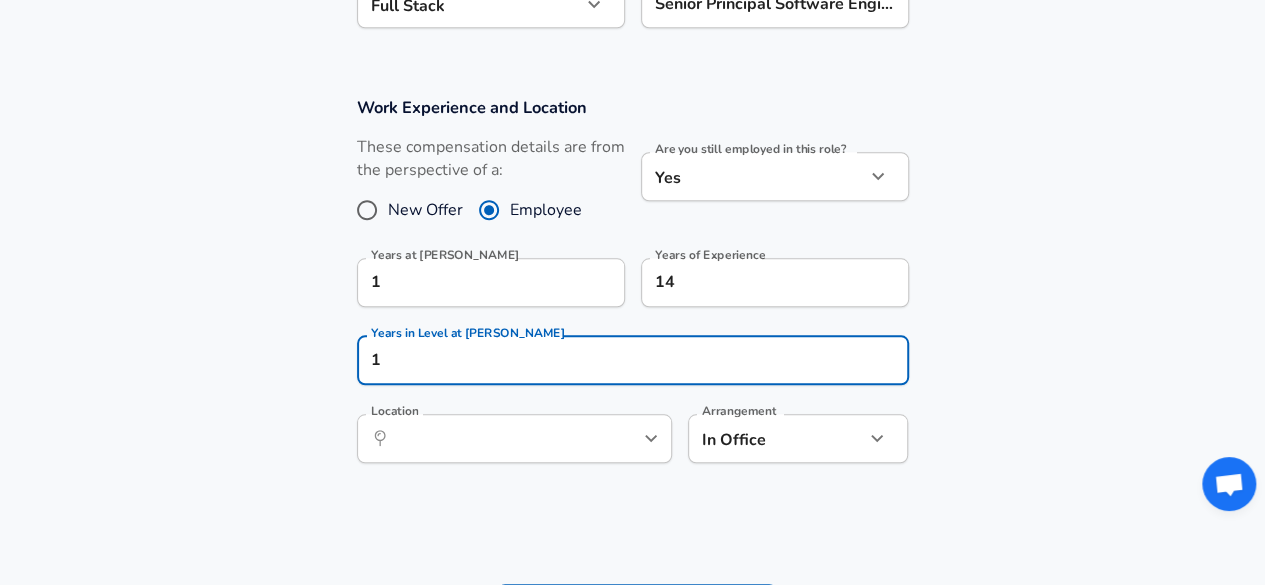 click on "Work Experience and Location These compensation details are from the perspective of a: New Offer Employee Are you still employed in this role? Yes yes Are you still employed in this role? Years at [PERSON_NAME] 1 Years at [PERSON_NAME] Years of Experience 14 Years of Experience Years in Level at [PERSON_NAME] 1 Years in Level at [PERSON_NAME] Location ​ Location Arrangement In Office office Arrangement" at bounding box center (632, 290) 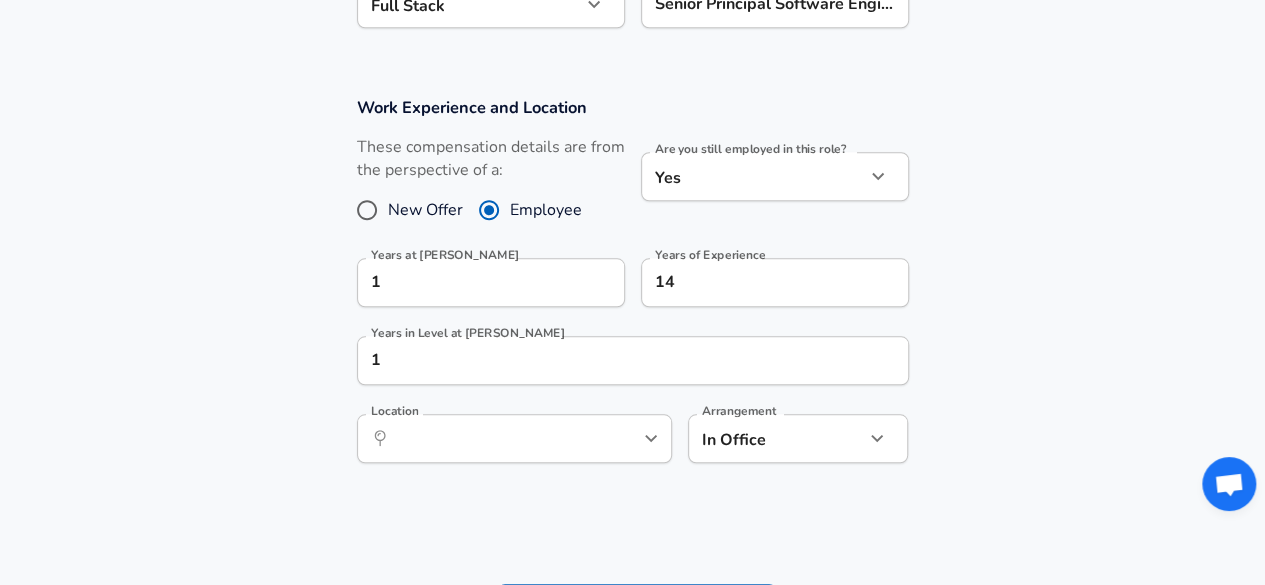 click on "​ Location" at bounding box center [514, 438] 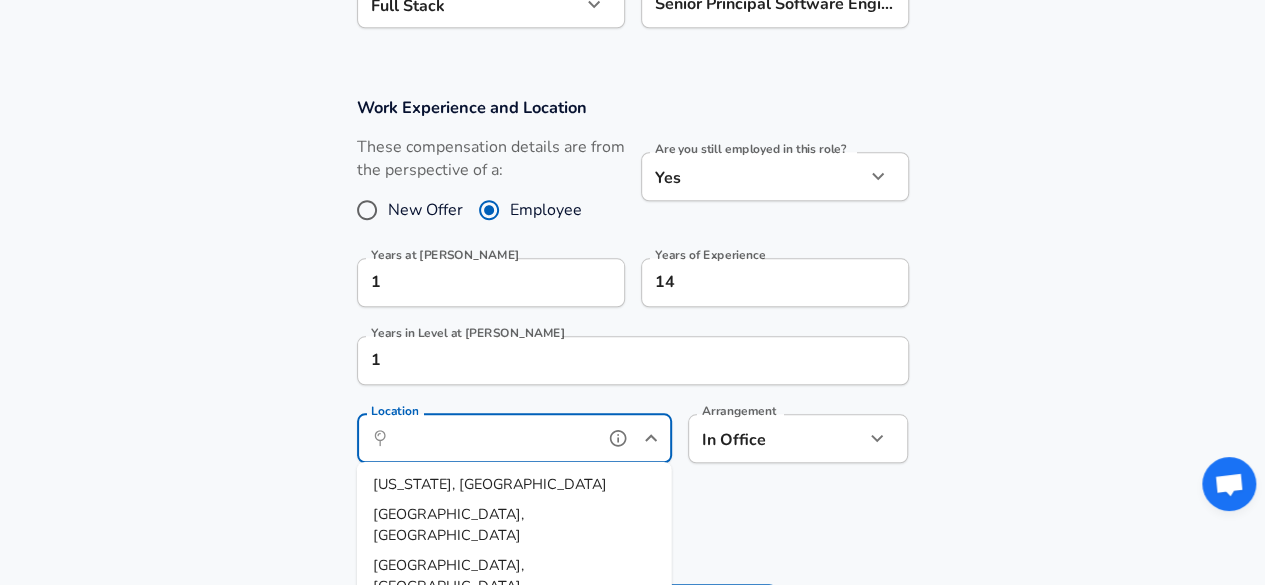 scroll, scrollTop: 915, scrollLeft: 0, axis: vertical 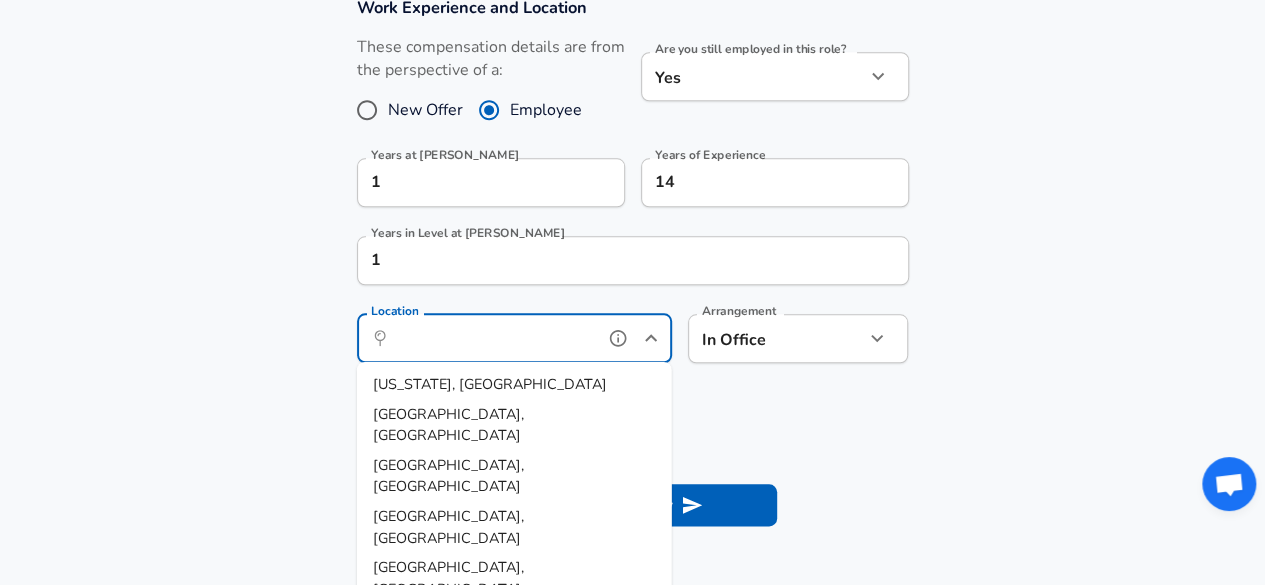 type on "n" 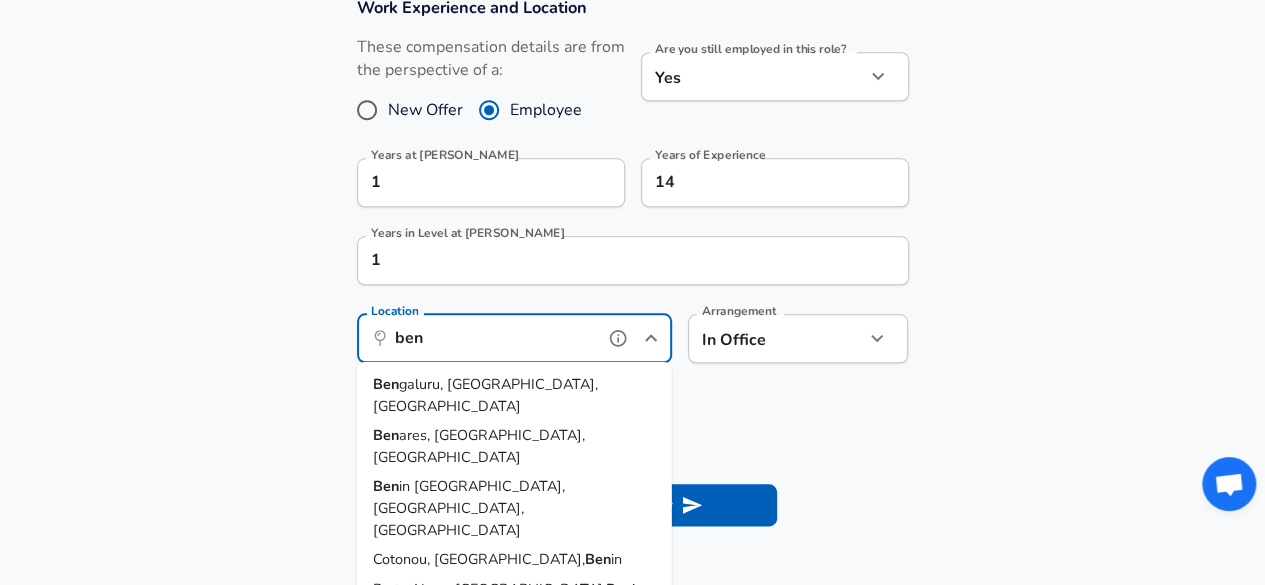 click on "[PERSON_NAME], [GEOGRAPHIC_DATA], [GEOGRAPHIC_DATA]" at bounding box center [514, 395] 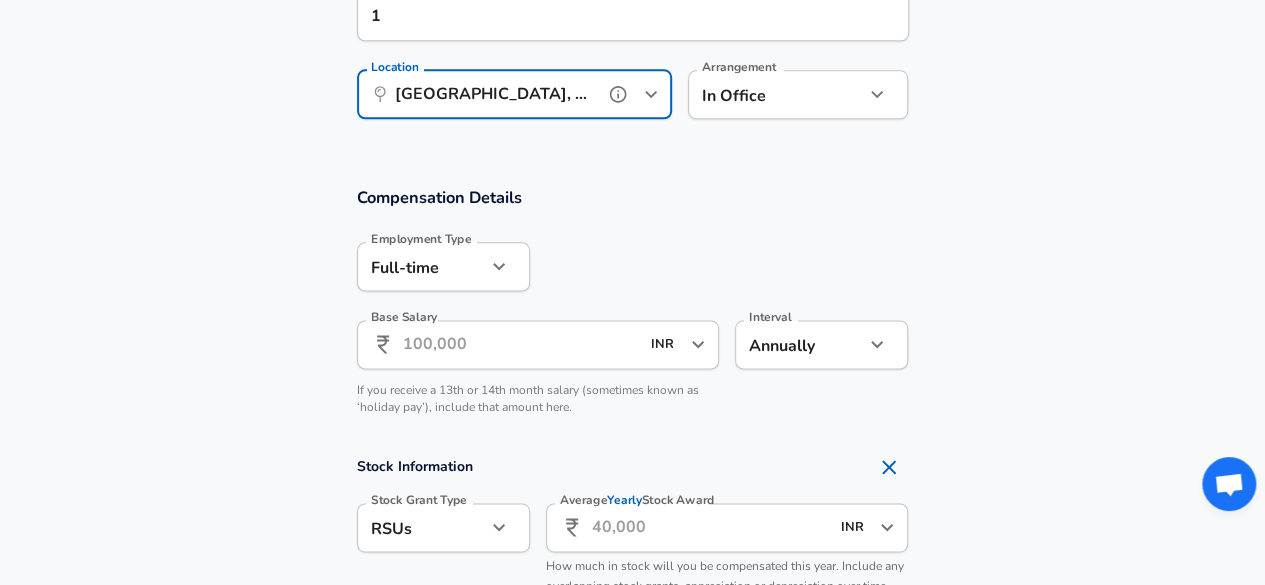 scroll, scrollTop: 1215, scrollLeft: 0, axis: vertical 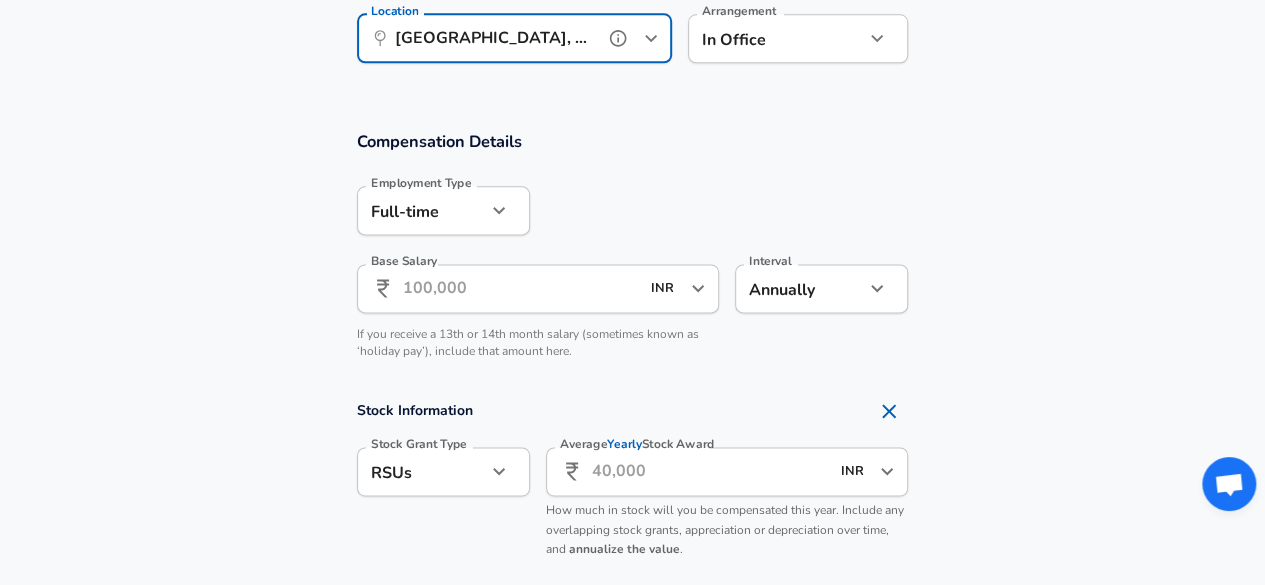 type on "[GEOGRAPHIC_DATA], [GEOGRAPHIC_DATA], [GEOGRAPHIC_DATA]" 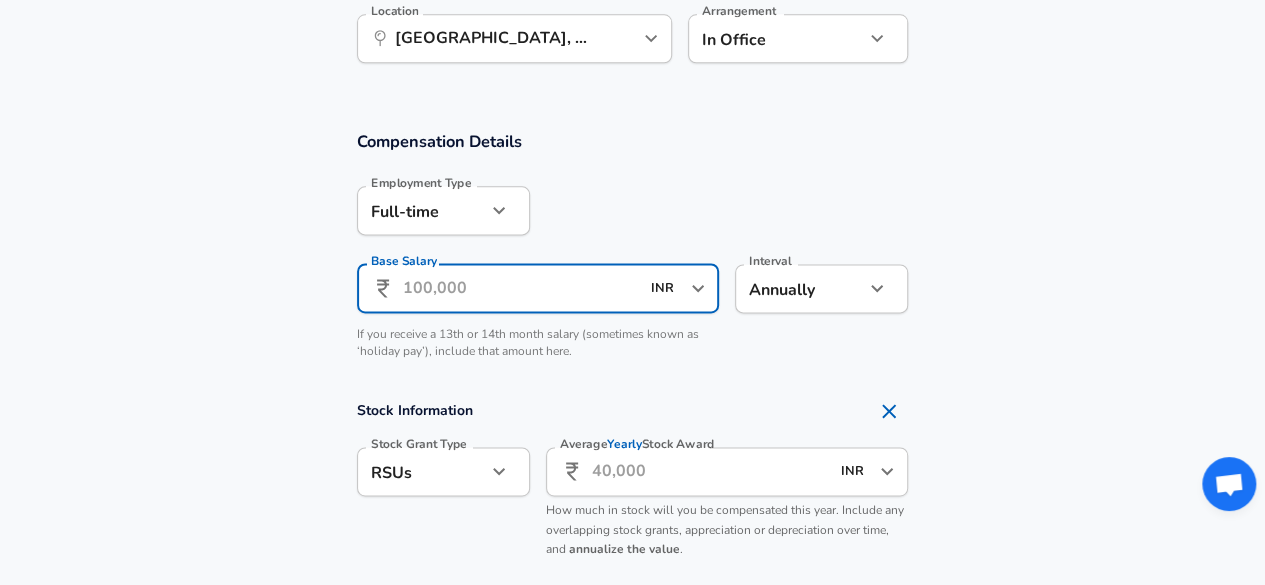 click on "Base Salary" at bounding box center (521, 288) 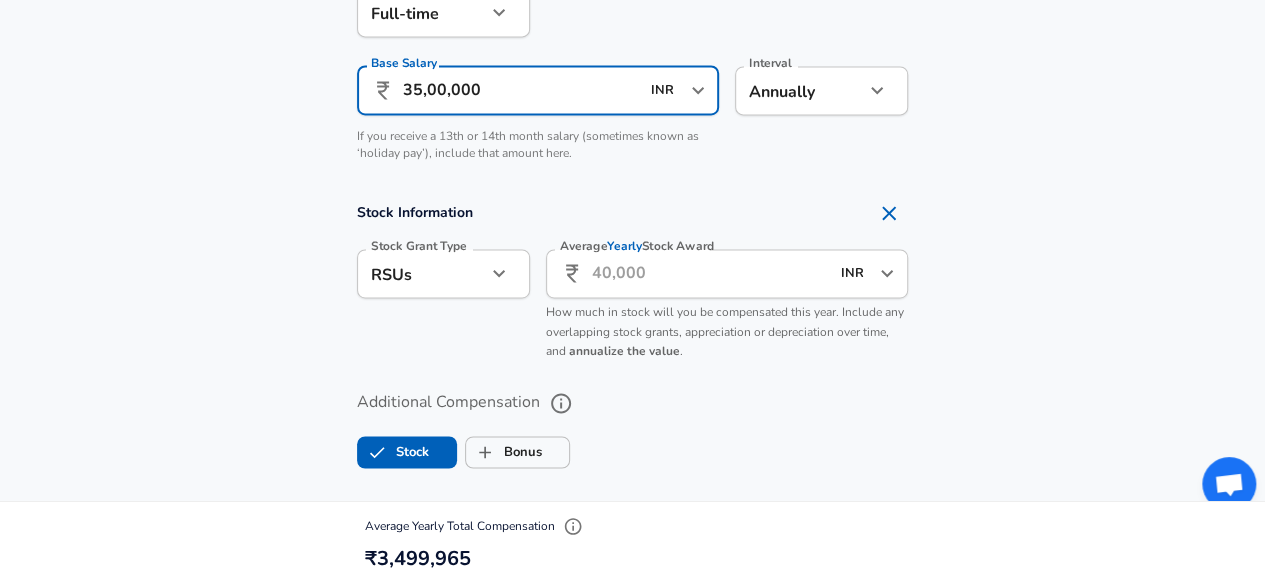 scroll, scrollTop: 1415, scrollLeft: 0, axis: vertical 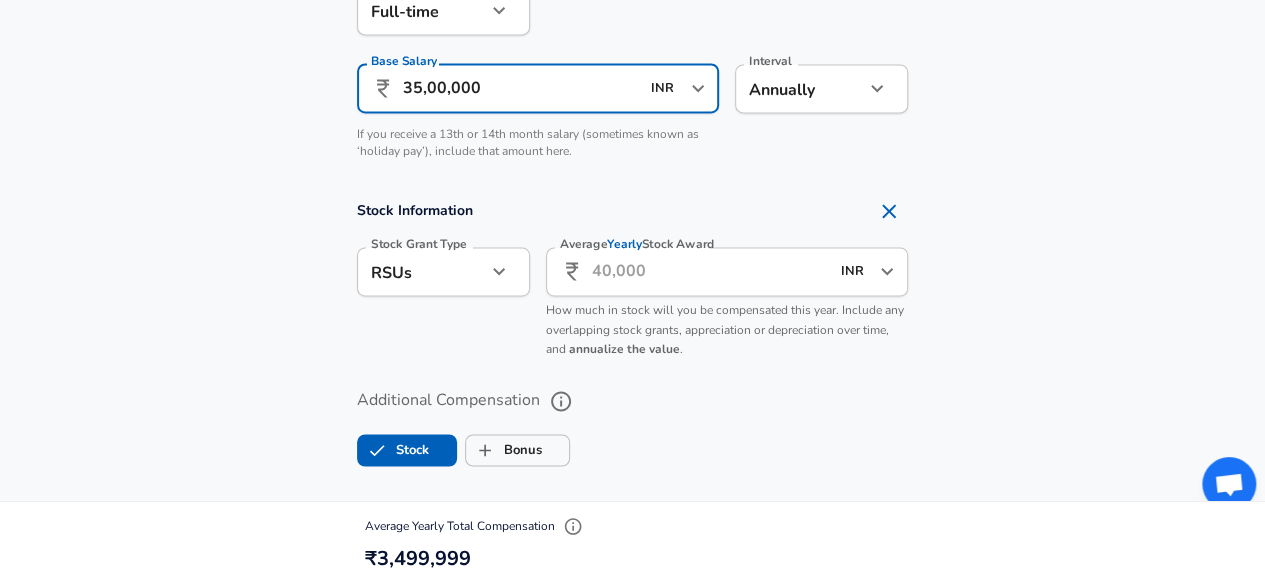 type on "35,00,000" 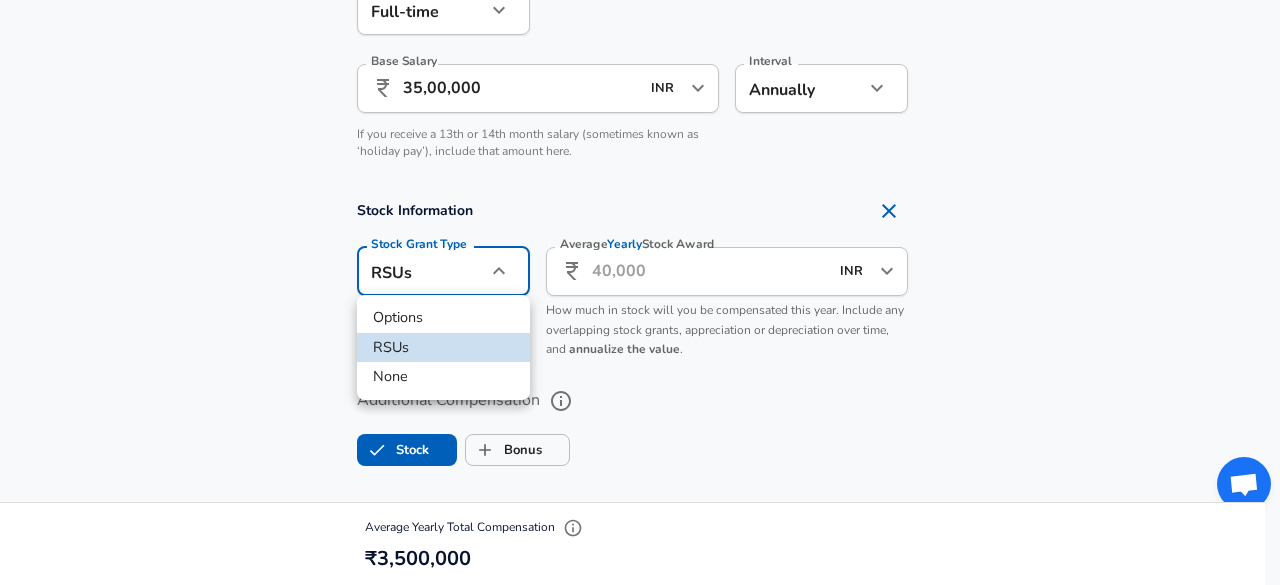 click at bounding box center [640, 292] 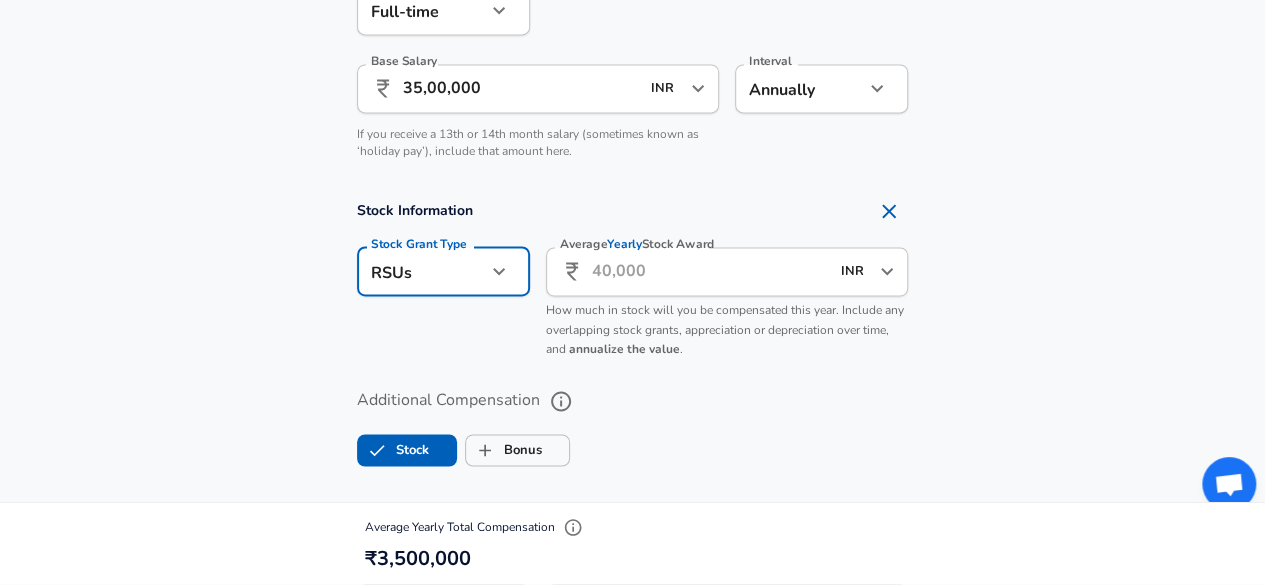 click on "Stock Grant Type RSUs stock Stock Grant Type" at bounding box center [443, 274] 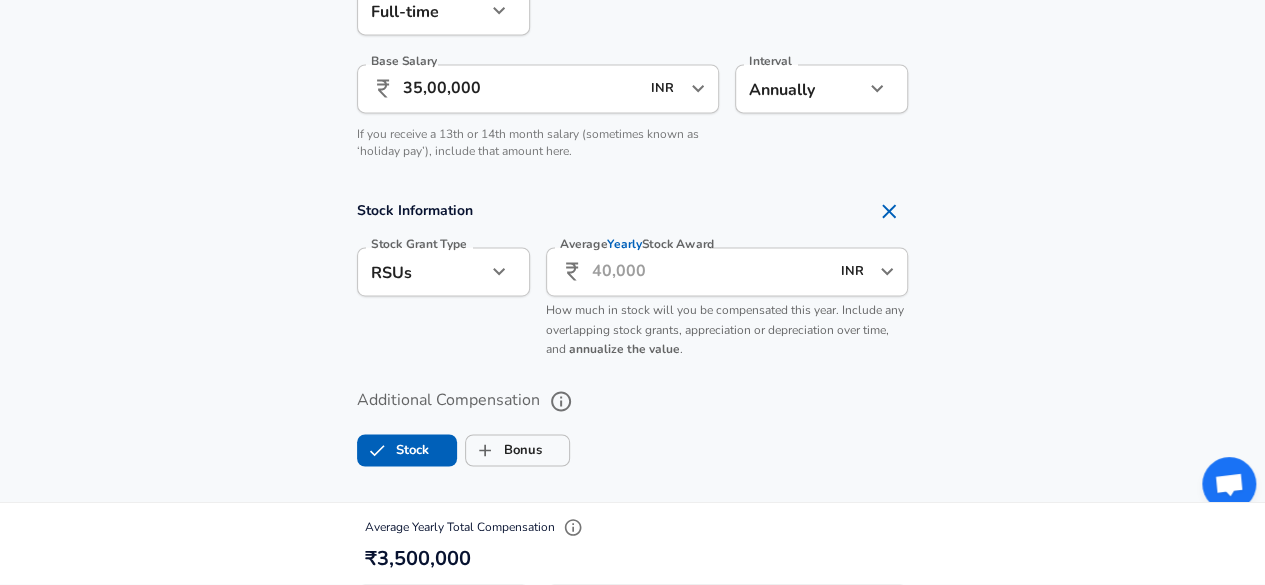 click on "Restart Add Your Salary Upload your offer letter   to verify your submission Enhance Privacy and Anonymity Yes Automatically hides specific fields until there are enough submissions to safely display the full details.   More Details Based on your submission and the data points that we have already collected, we will automatically hide and anonymize specific fields if there aren't enough data points to remain sufficiently anonymous. Company & Title Information   Enter the company you received your offer from Company [PERSON_NAME] Company   Select the title that closest resembles your official title. This should be similar to the title that was present on your offer letter. Title Software Engineer Title   Select a job family that best fits your role. If you can't find one, select 'Other' to enter a custom job family Job Family Software Engineer Job Family   Select a Specialization that best fits your role. If you can't find one, select 'Other' to enter a custom specialization Select Specialization Full Stack   Level" at bounding box center [632, -1123] 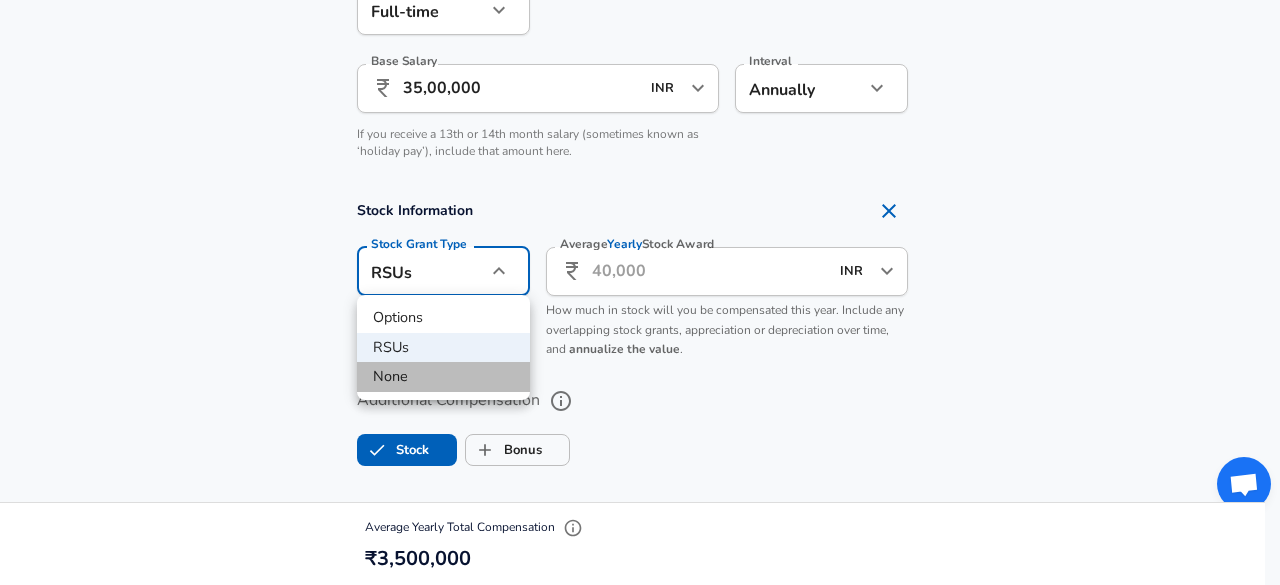 click on "None" at bounding box center [443, 377] 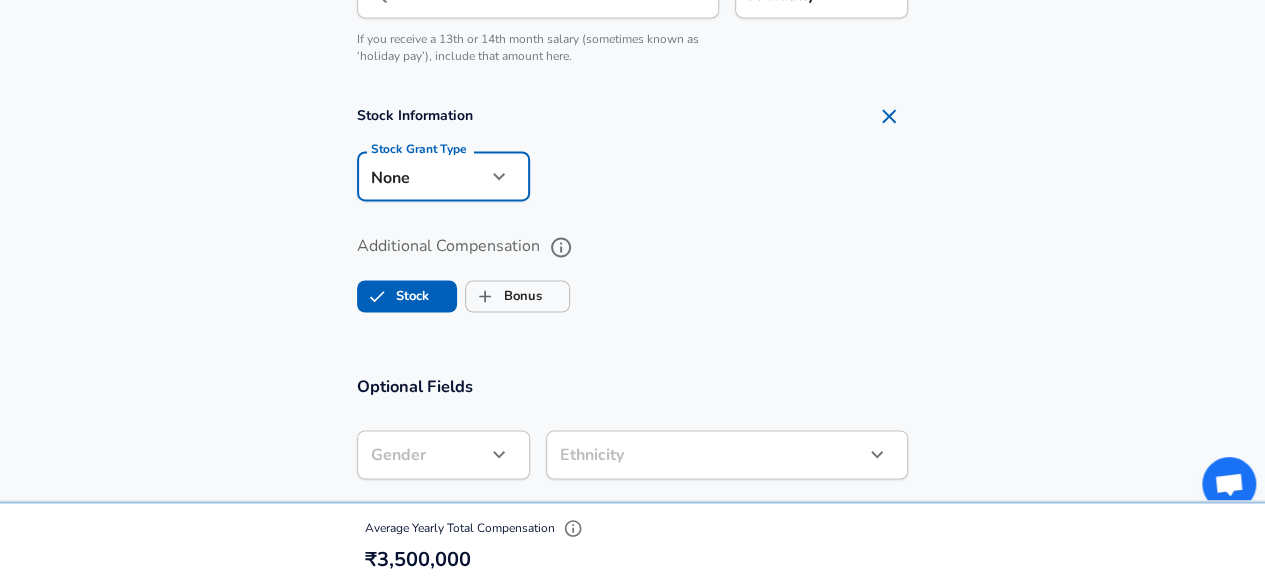 scroll, scrollTop: 1515, scrollLeft: 0, axis: vertical 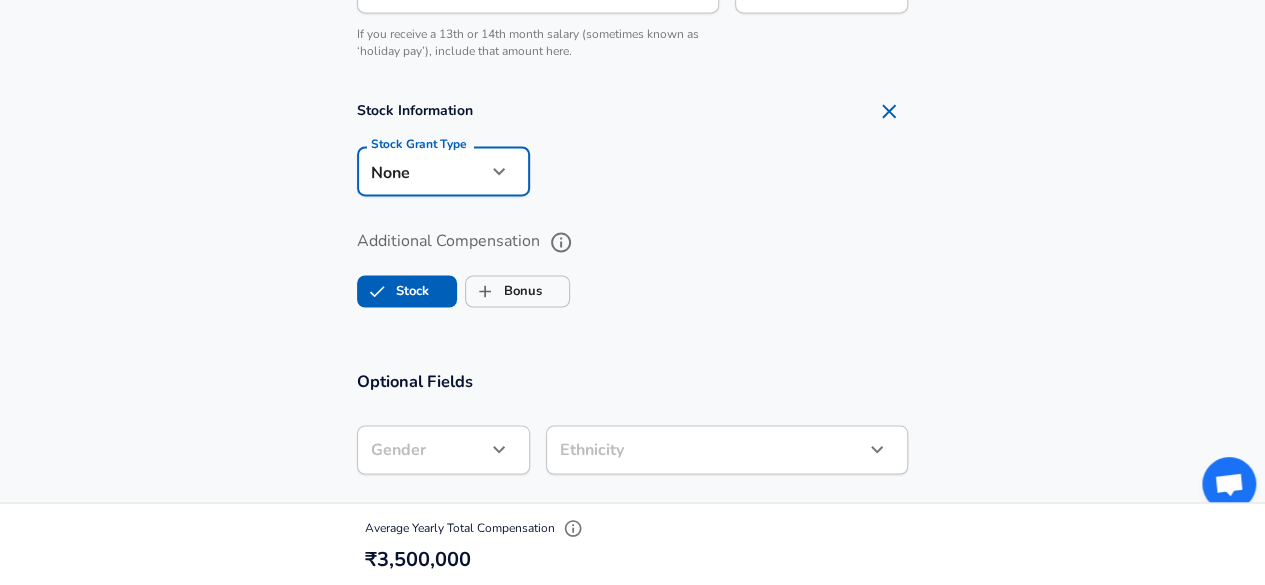 click on "Stock" at bounding box center (377, 291) 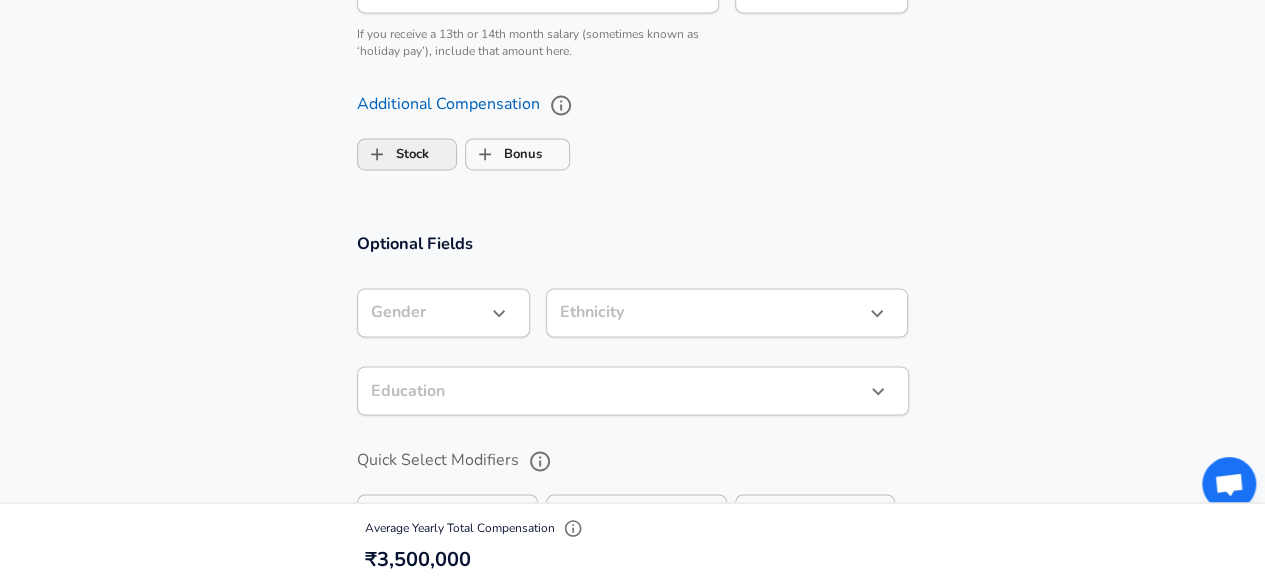 checkbox on "false" 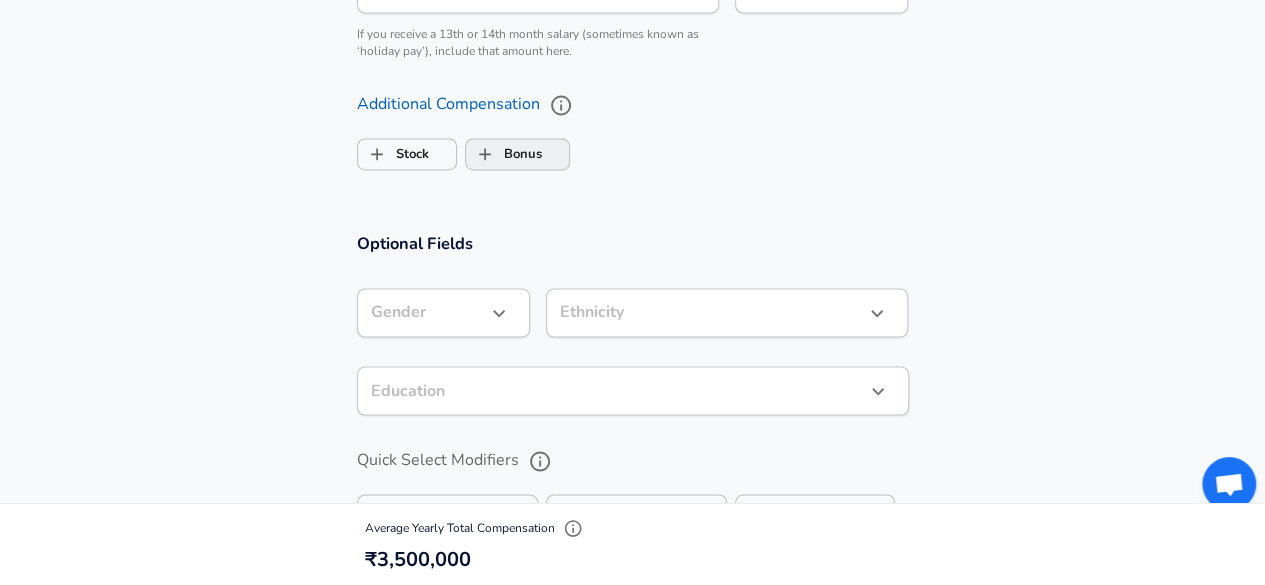 click on "Bonus" at bounding box center [504, 154] 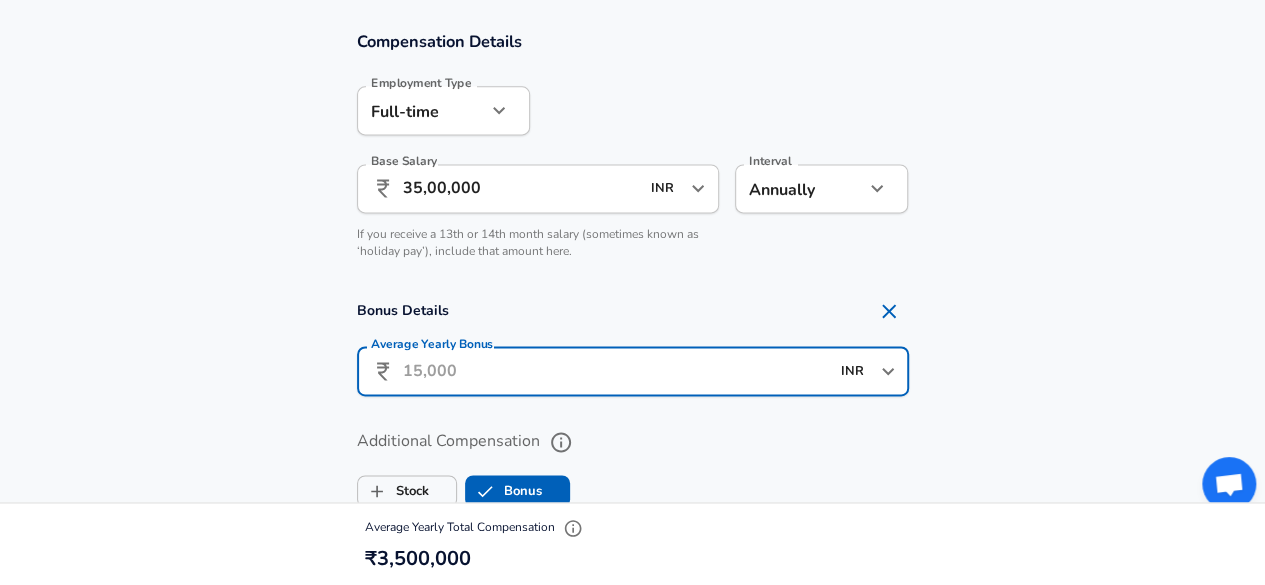 click on "Average Yearly Bonus" at bounding box center [616, 371] 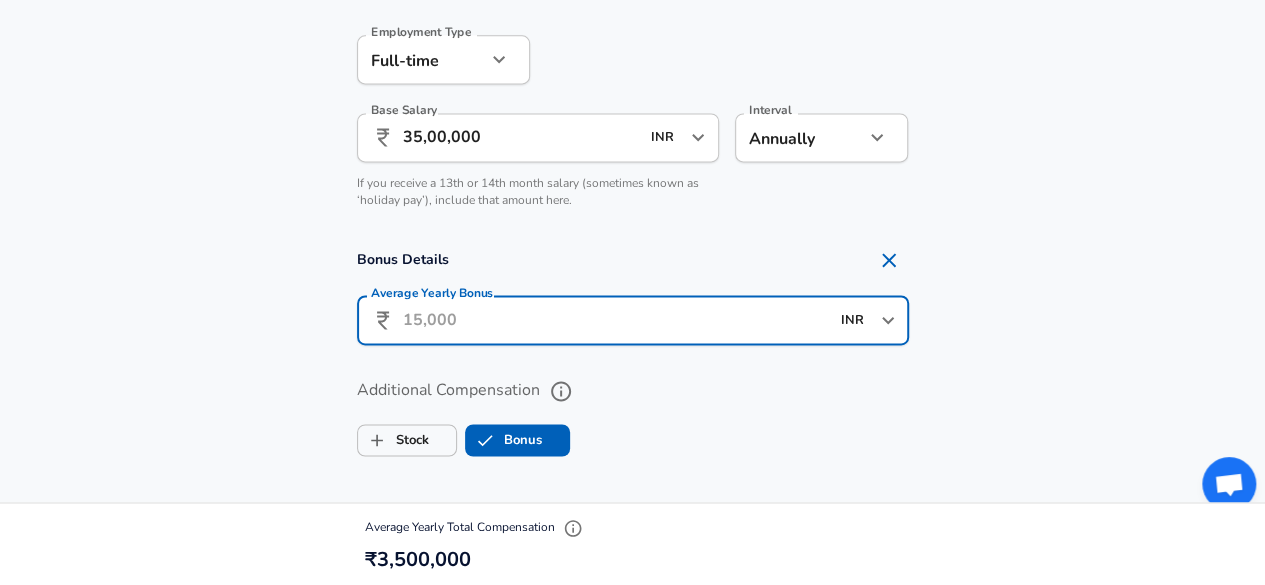 scroll, scrollTop: 1415, scrollLeft: 0, axis: vertical 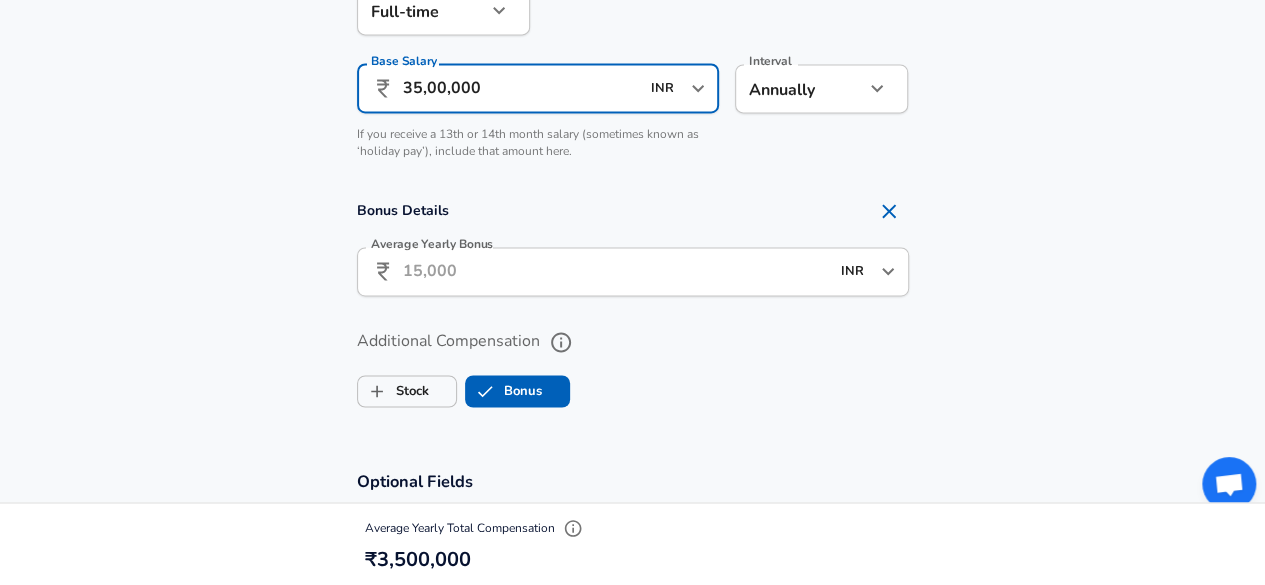 drag, startPoint x: 410, startPoint y: 87, endPoint x: 422, endPoint y: 88, distance: 12.0415945 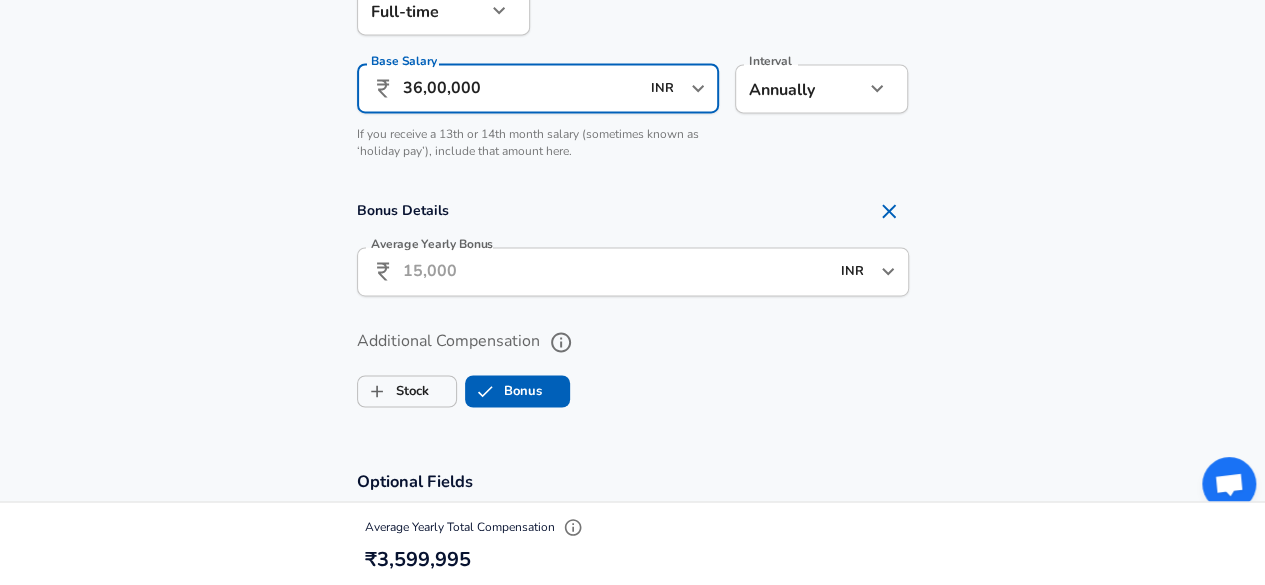 type on "36,00,000" 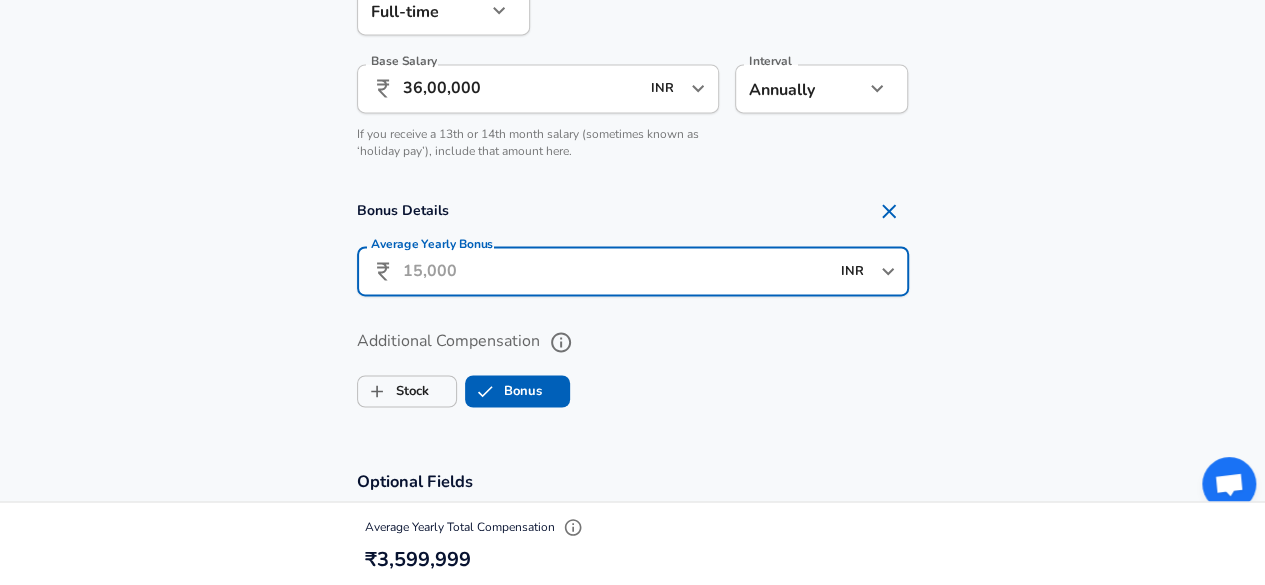 click on "Average Yearly Bonus" at bounding box center (616, 271) 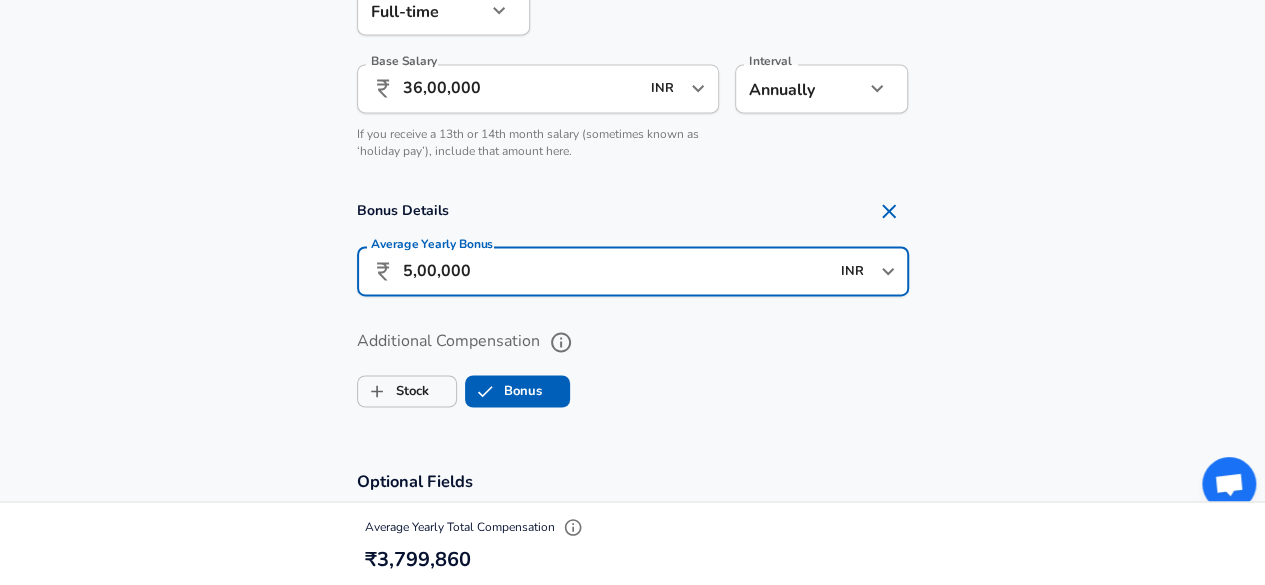 type on "5,00,000" 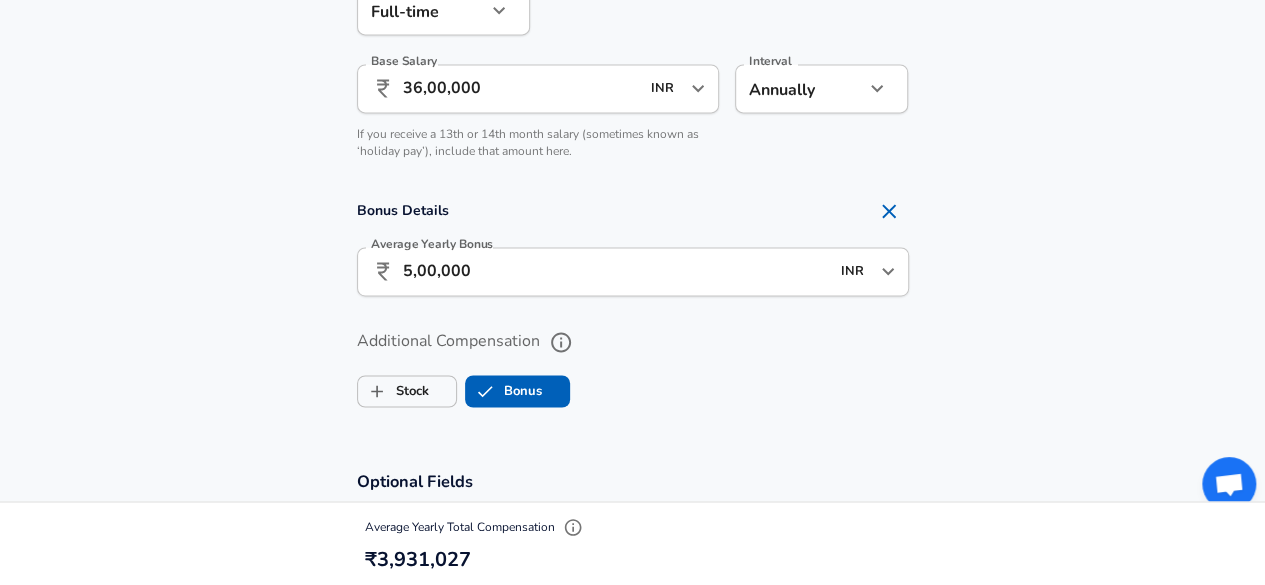 click on "Stock Bonus" at bounding box center (633, 387) 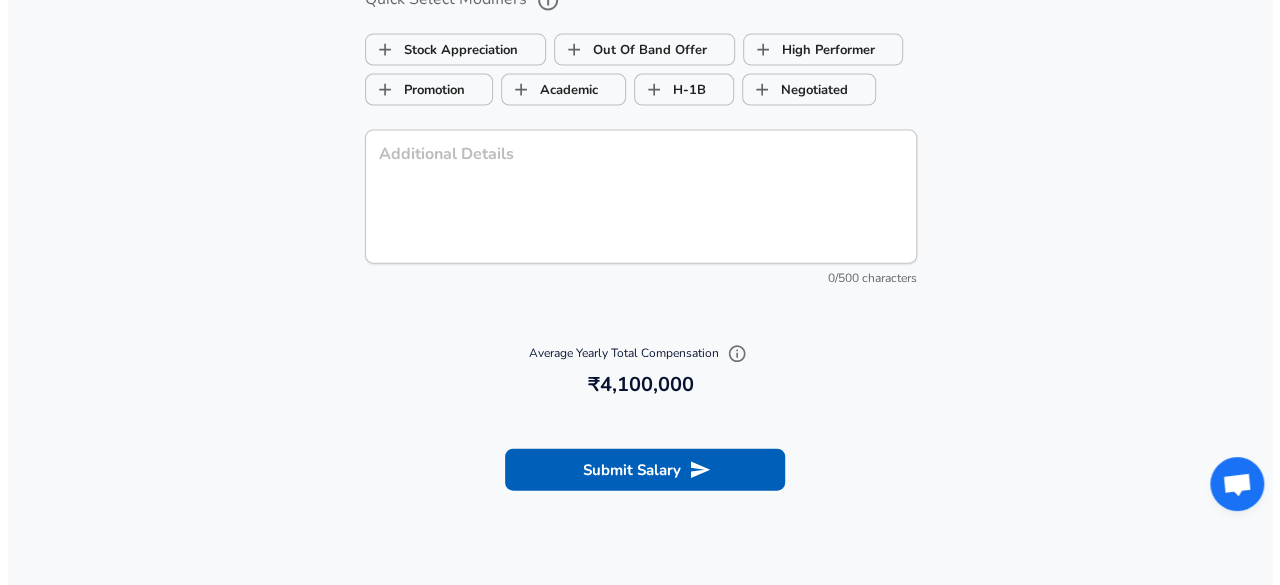 scroll, scrollTop: 2115, scrollLeft: 0, axis: vertical 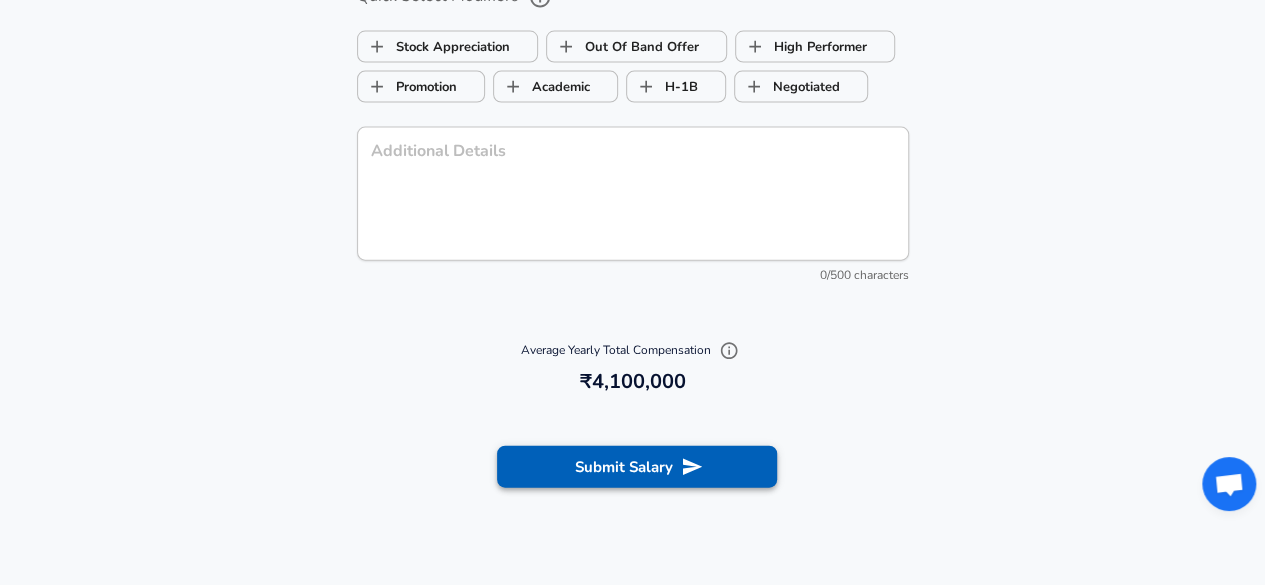 click on "Submit Salary" at bounding box center (637, 467) 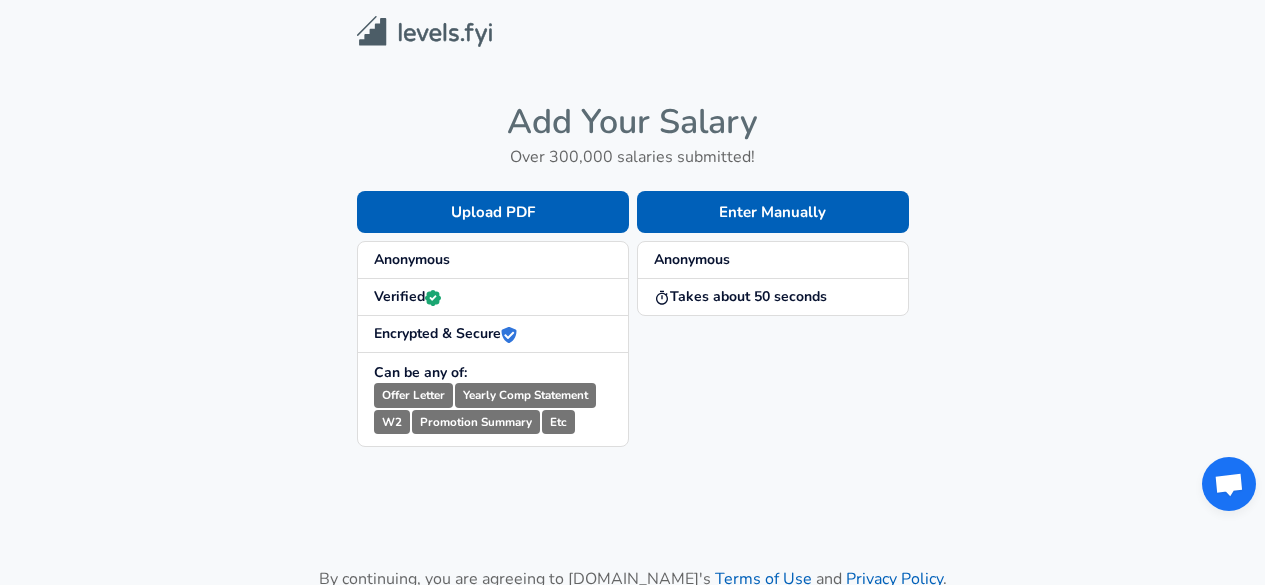 scroll, scrollTop: 0, scrollLeft: 0, axis: both 